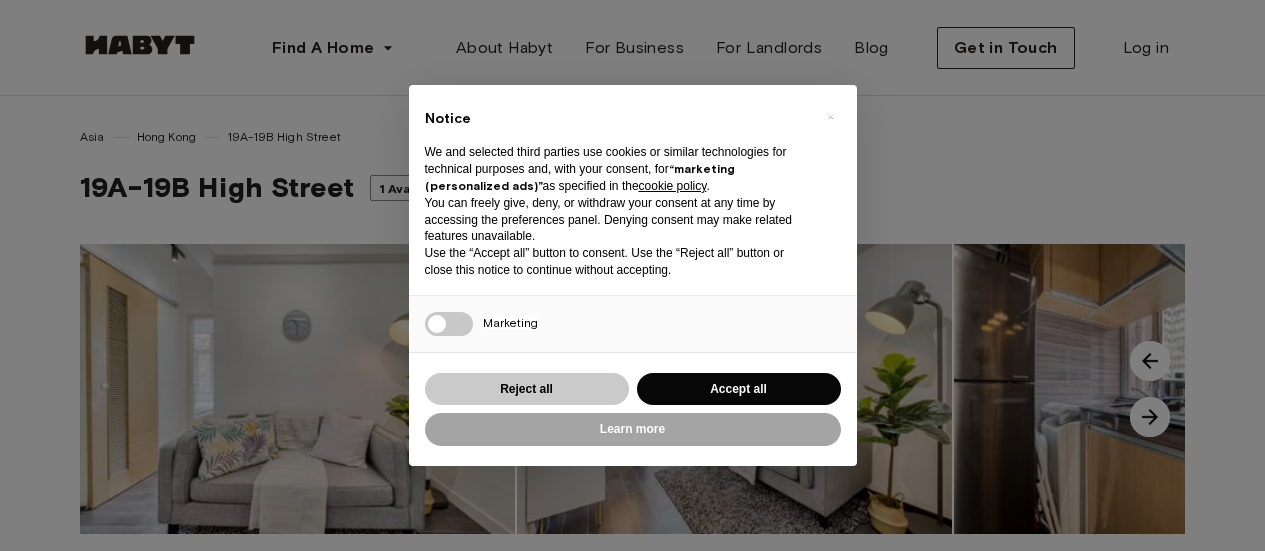 scroll, scrollTop: 0, scrollLeft: 0, axis: both 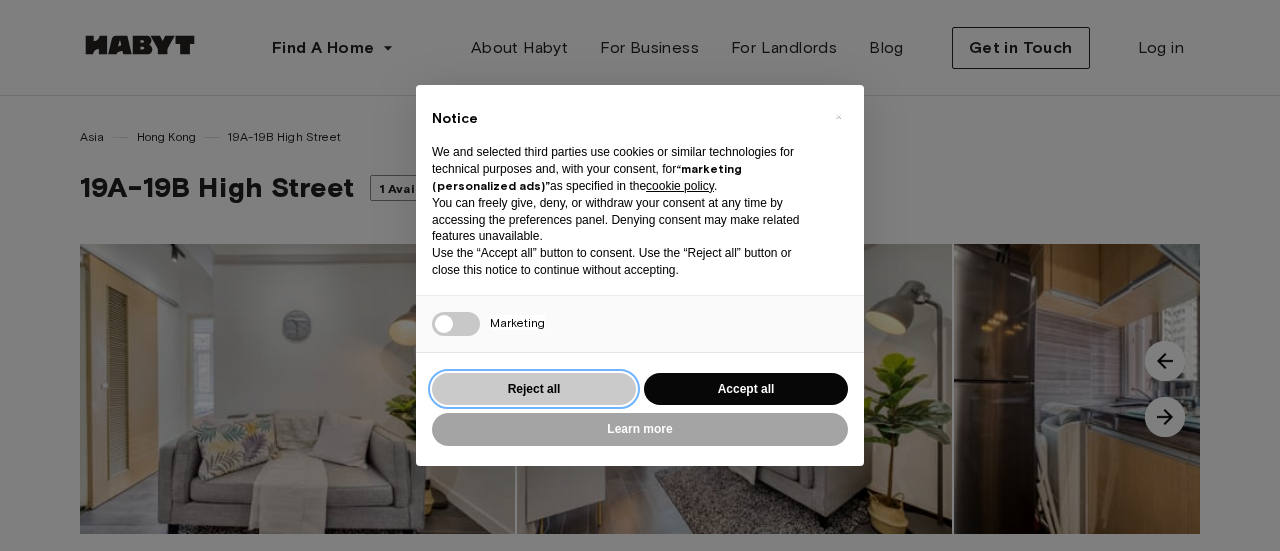 click on "Reject all" at bounding box center (534, 389) 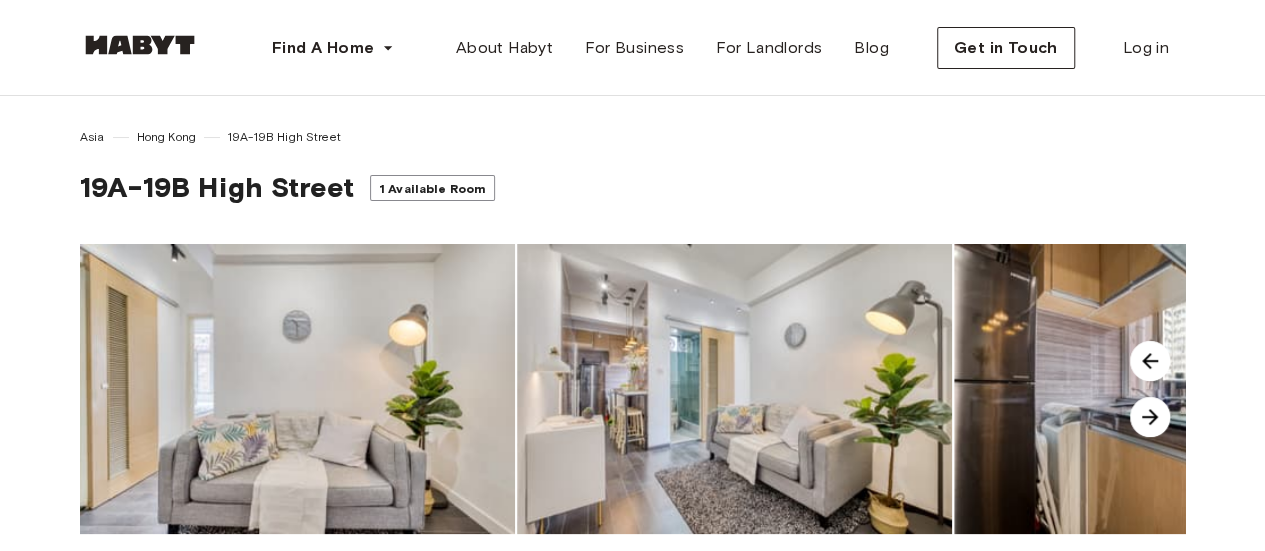 scroll, scrollTop: 0, scrollLeft: 0, axis: both 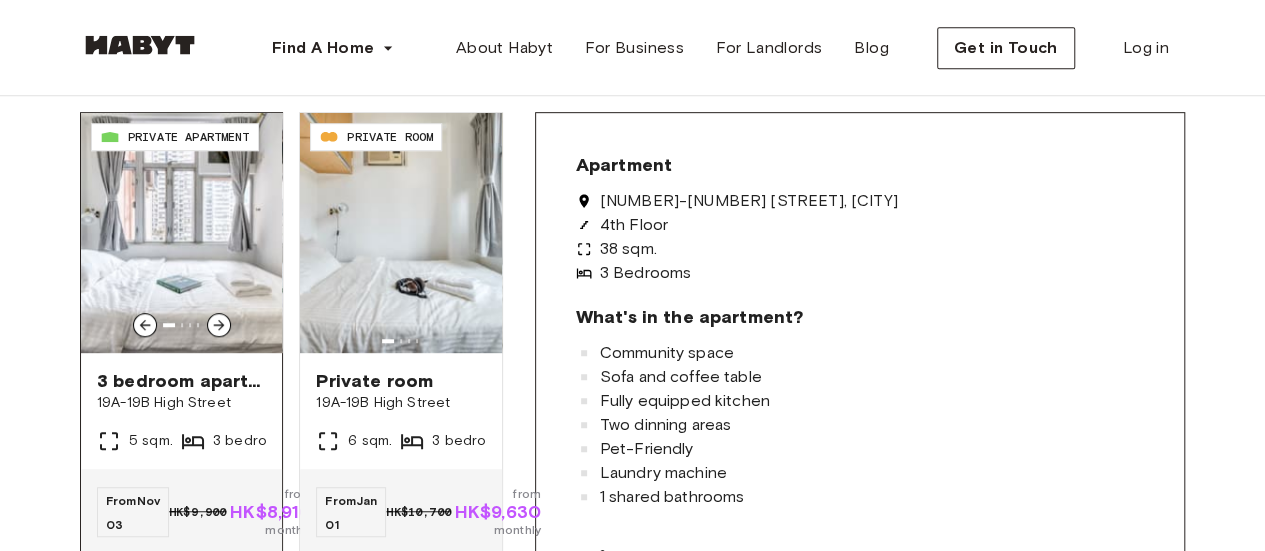 click 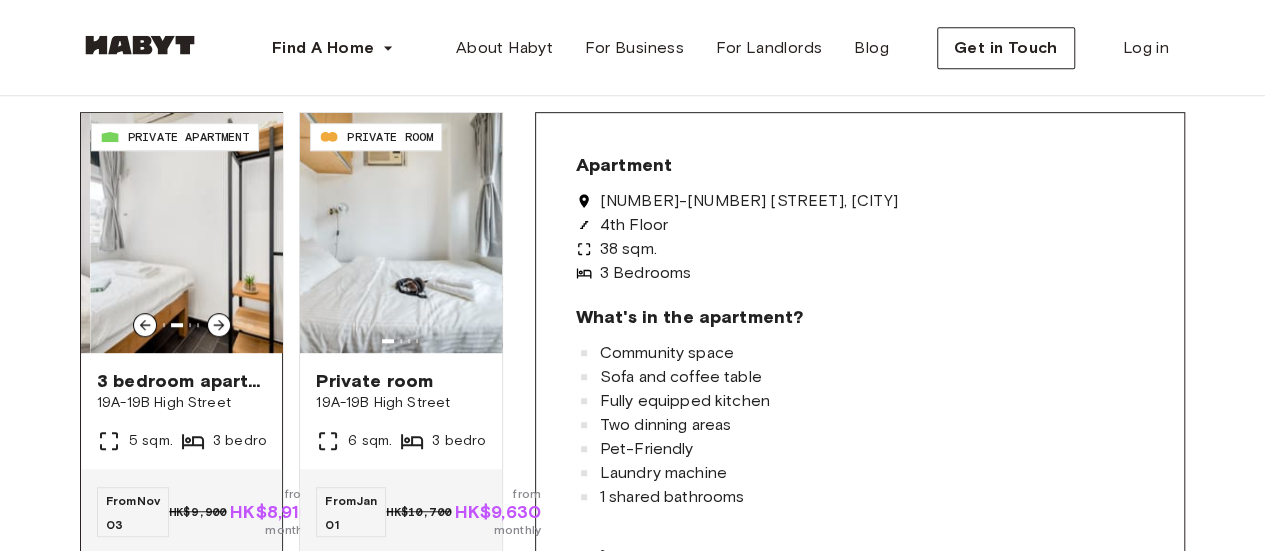 click 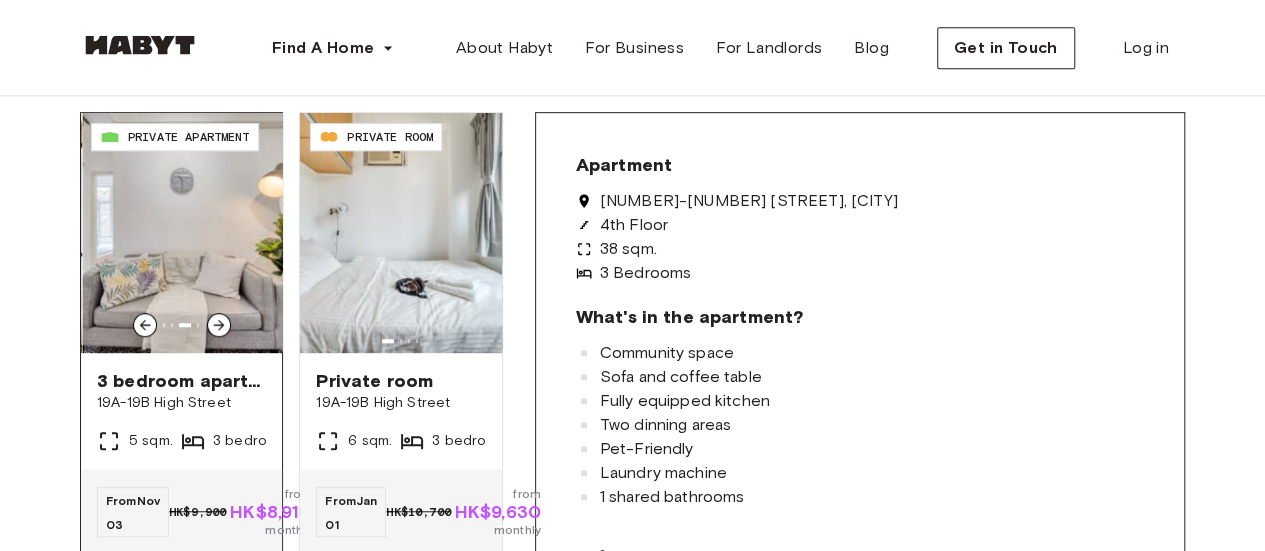 click 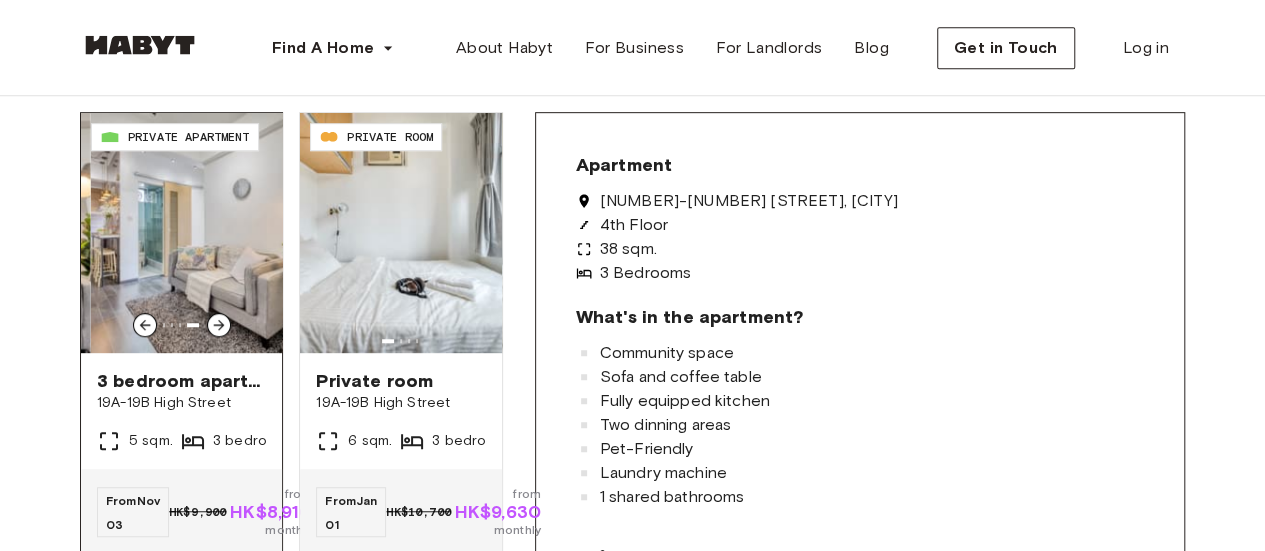click 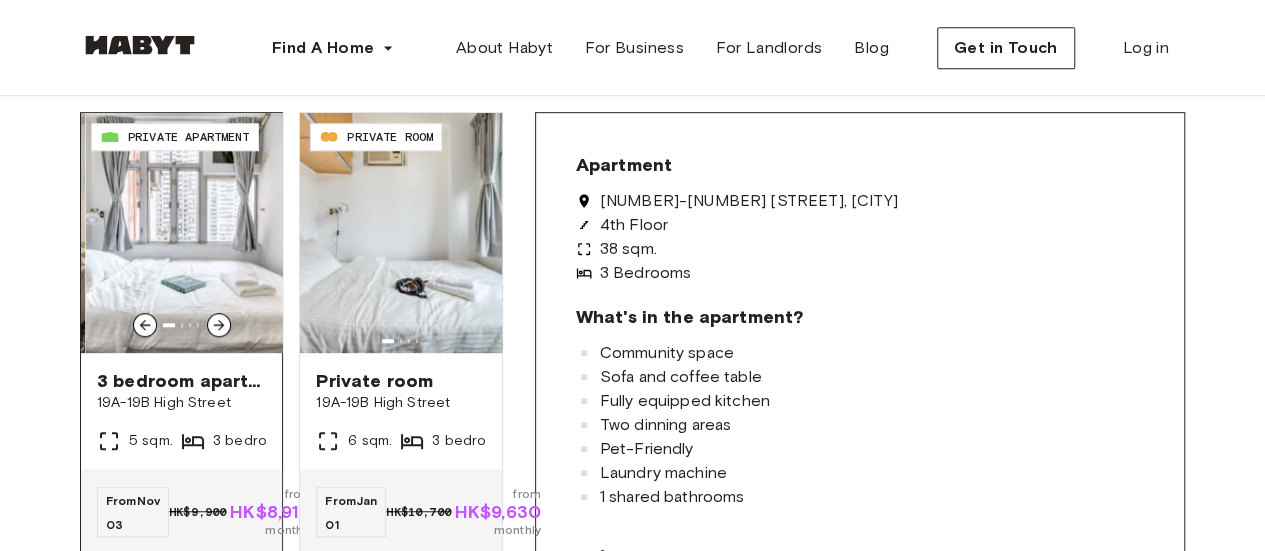 click 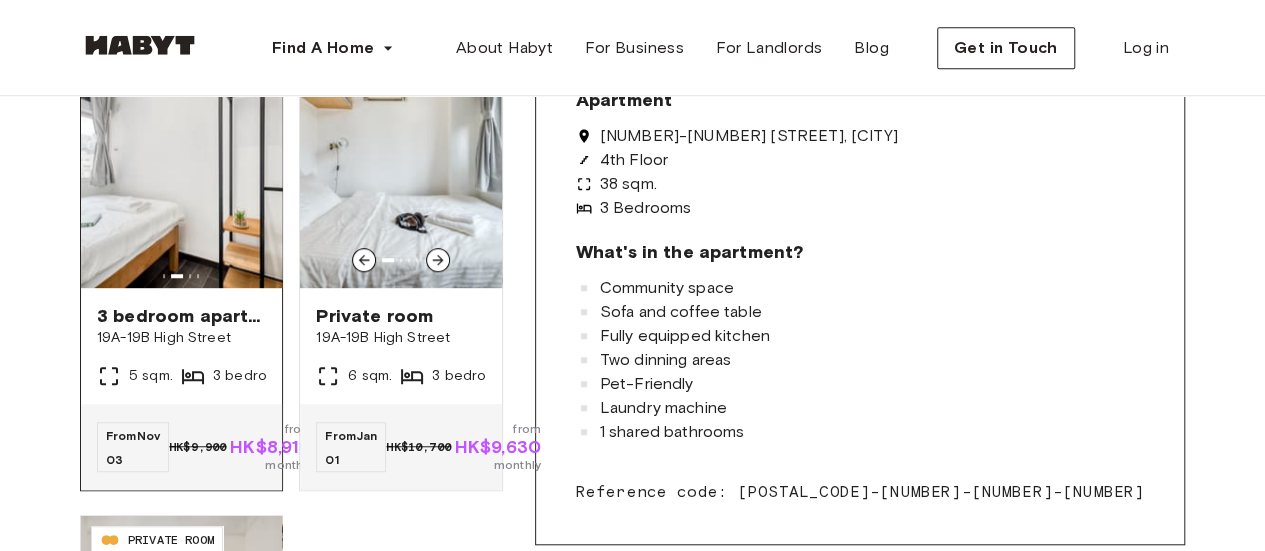 scroll, scrollTop: 593, scrollLeft: 0, axis: vertical 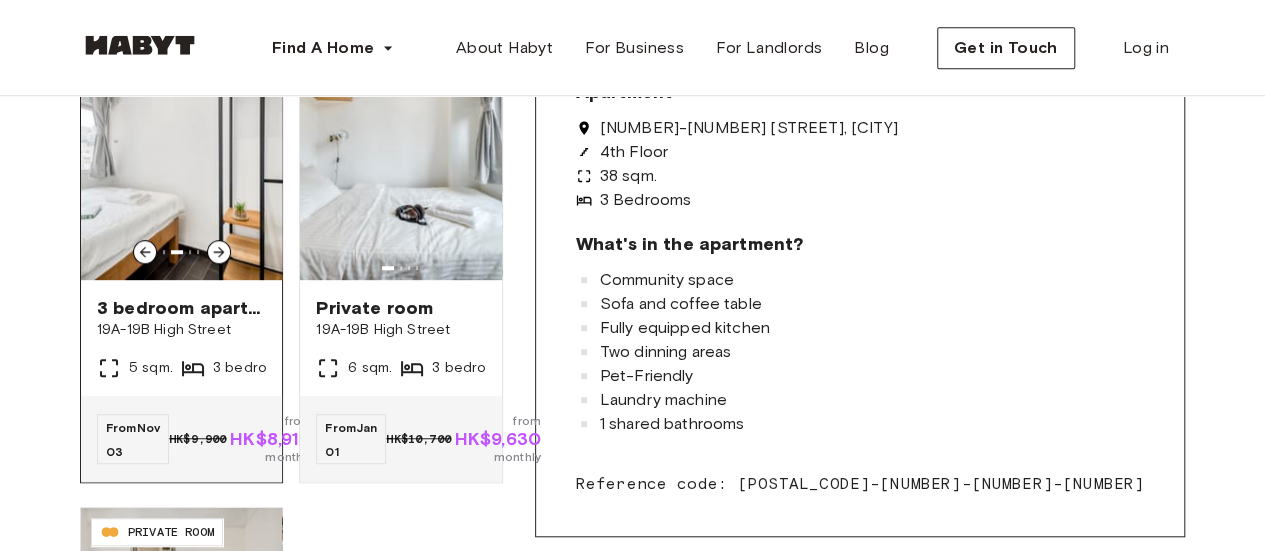 click on "3 bedroom apartment" at bounding box center (181, 308) 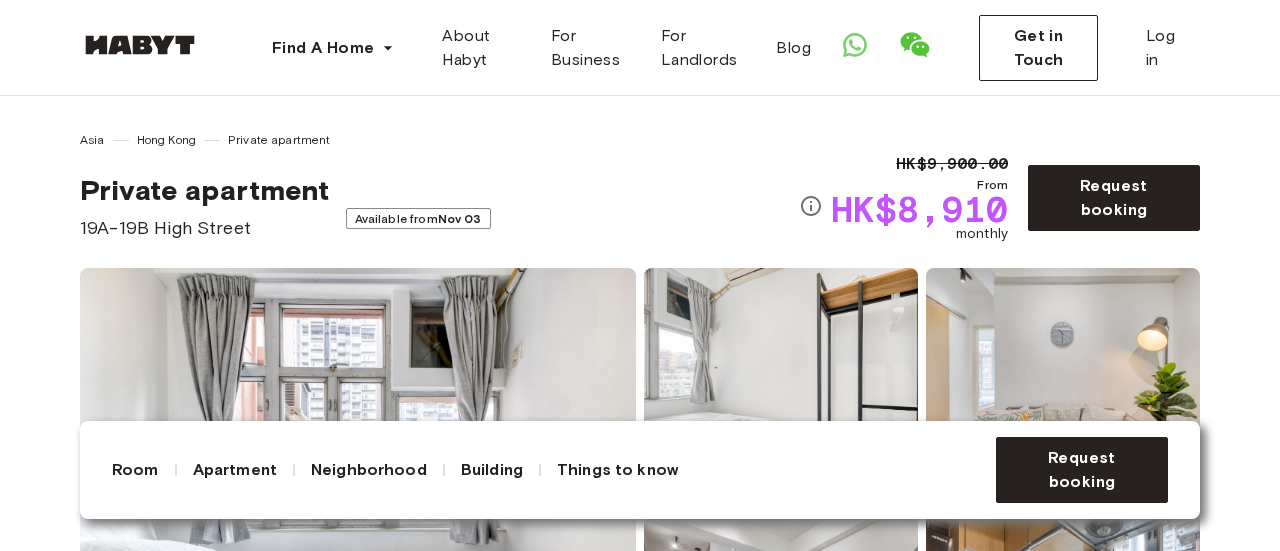 scroll, scrollTop: 0, scrollLeft: 0, axis: both 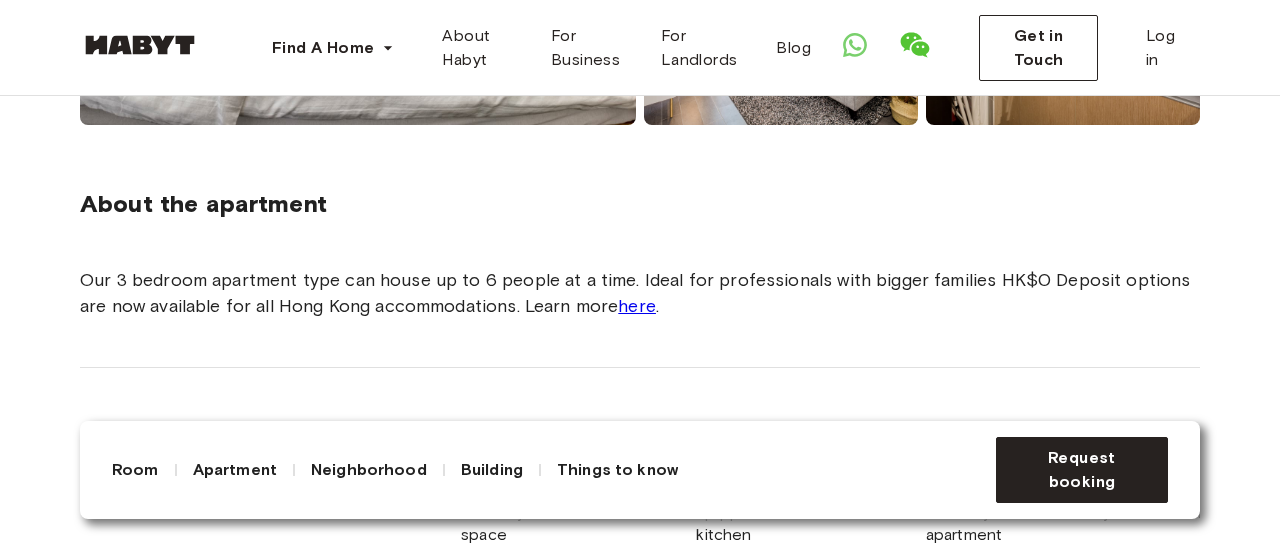 click on "Our [NUMBER] bedroom apartment type can house up to [NUMBER] people at a time. Ideal for professionals with bigger families  HK$[PRICE] Deposit options are now available for all Hong Kong accommodations. Learn more  here ." at bounding box center [640, 293] 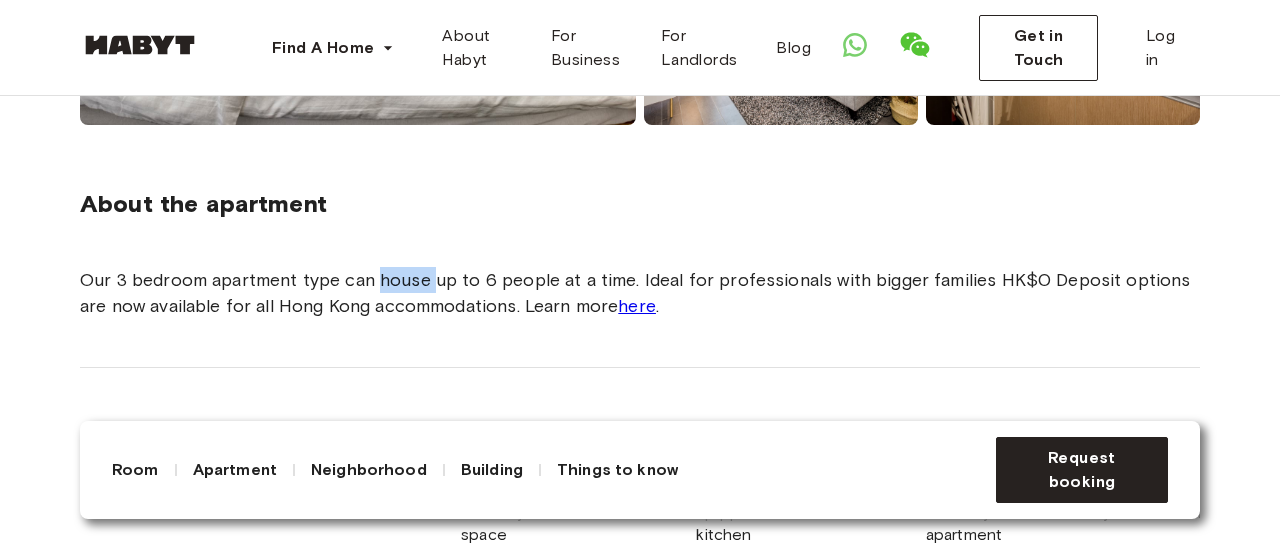 click on "Our [NUMBER] bedroom apartment type can house up to [NUMBER] people at a time. Ideal for professionals with bigger families  HK$[PRICE] Deposit options are now available for all Hong Kong accommodations. Learn more  here ." at bounding box center [640, 293] 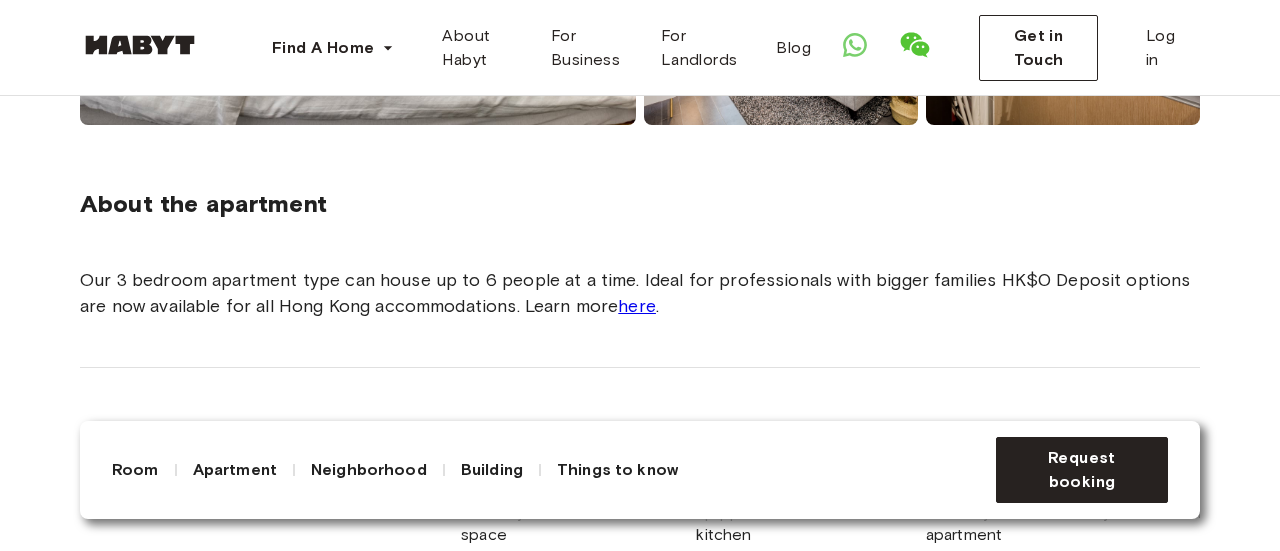 drag, startPoint x: 400, startPoint y: 285, endPoint x: 435, endPoint y: 302, distance: 38.910152 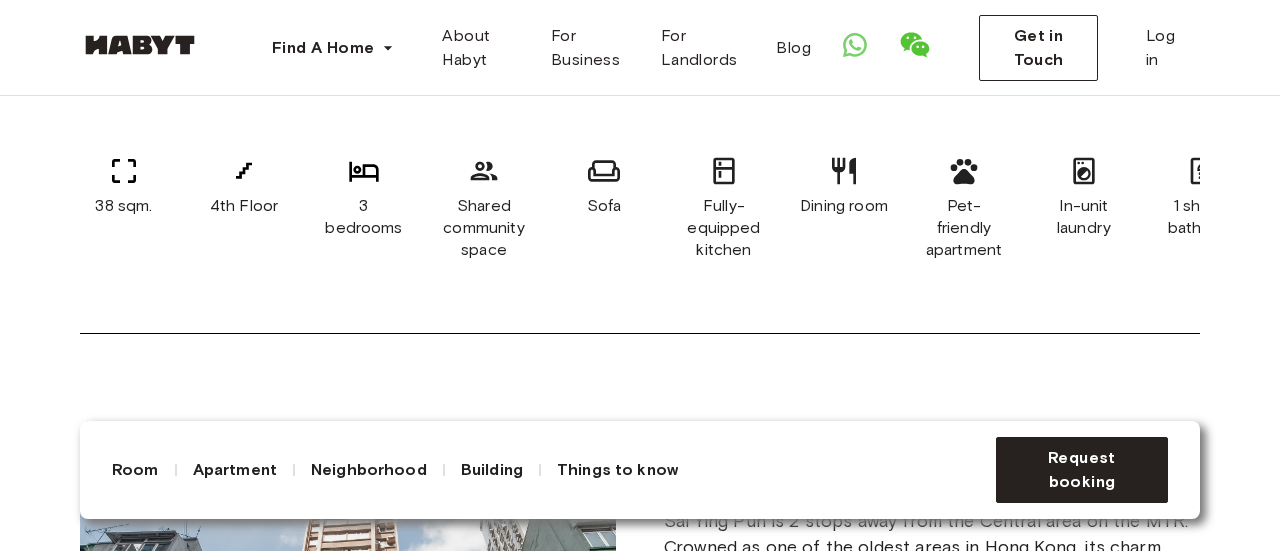 scroll, scrollTop: 907, scrollLeft: 0, axis: vertical 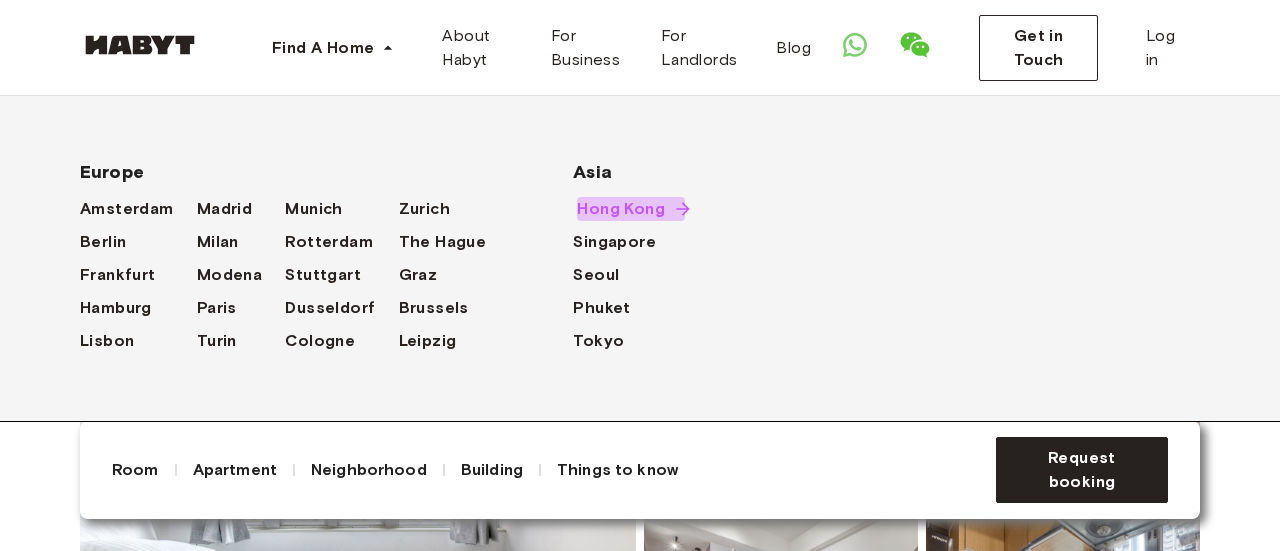 click on "Hong Kong" at bounding box center (621, 209) 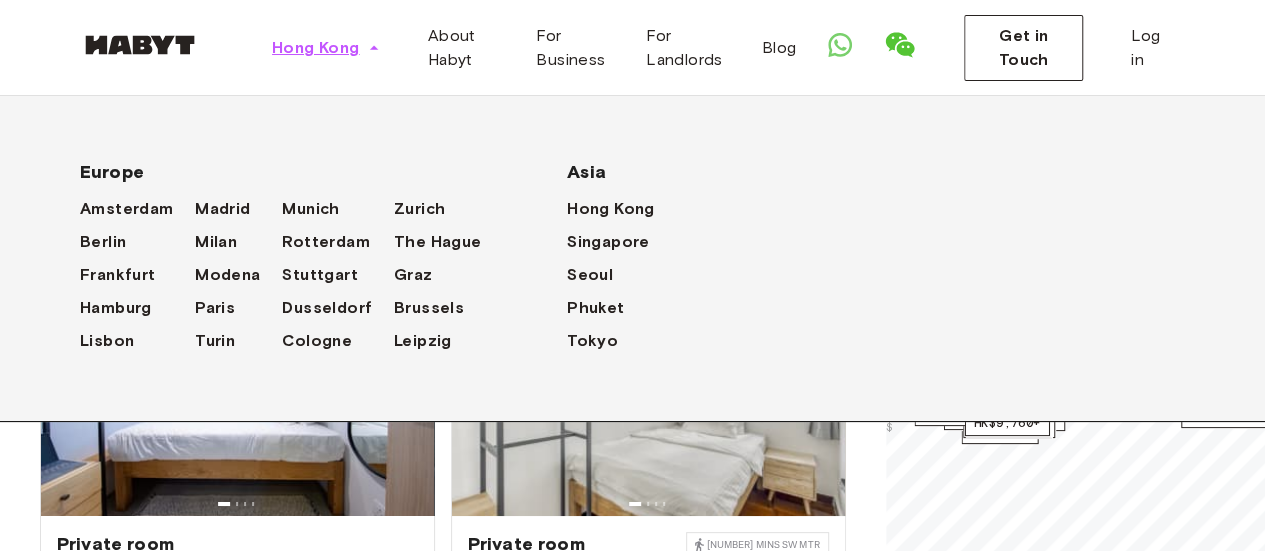 click 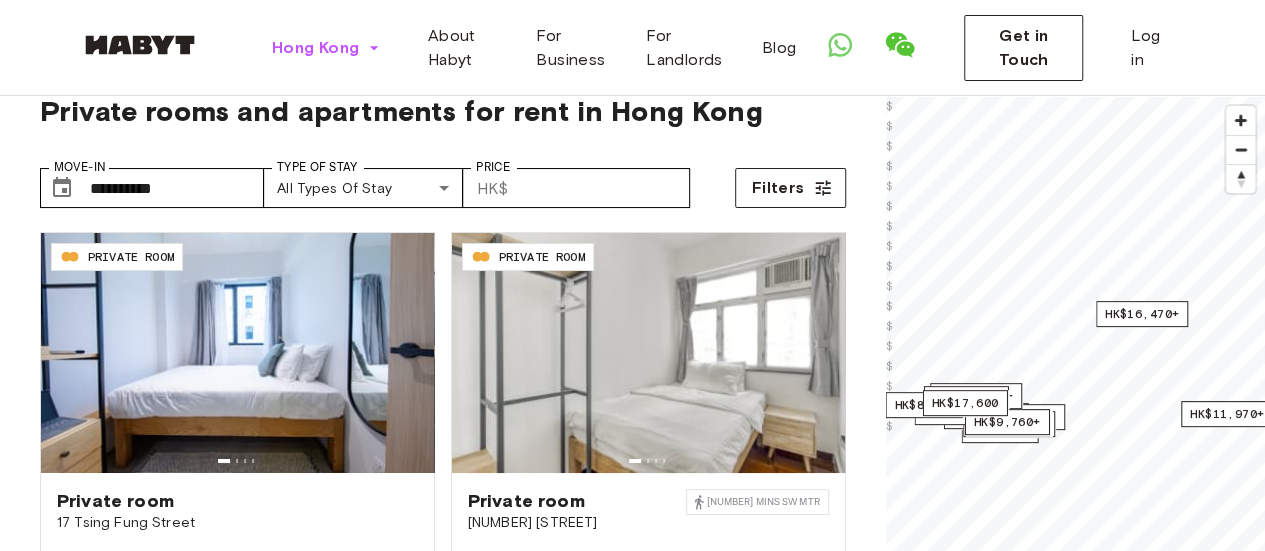 scroll, scrollTop: 0, scrollLeft: 0, axis: both 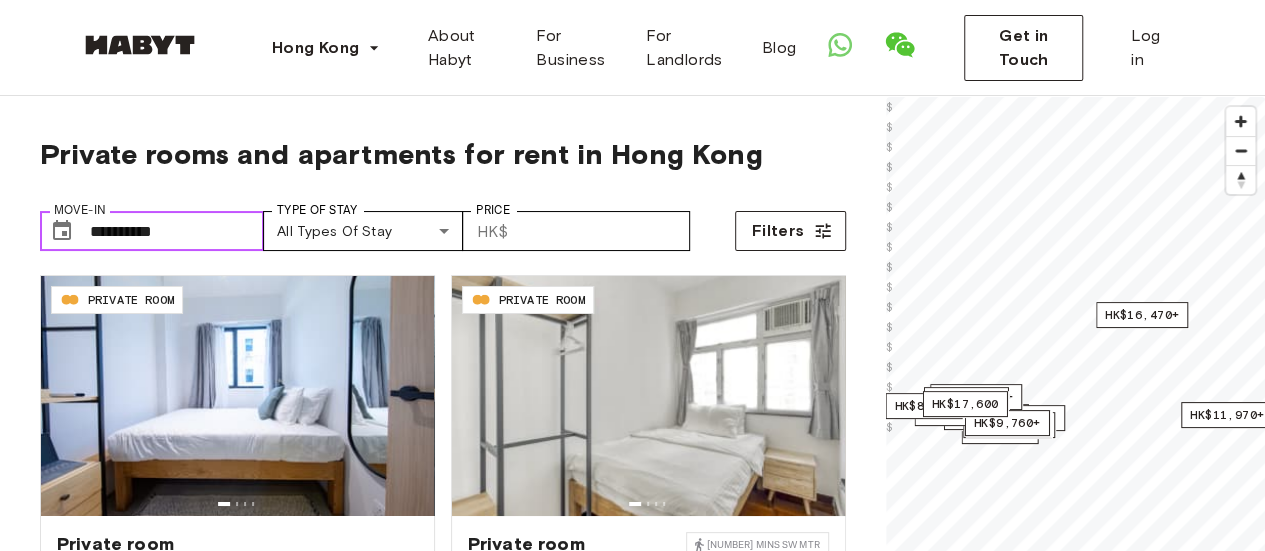 click on "**********" at bounding box center [177, 231] 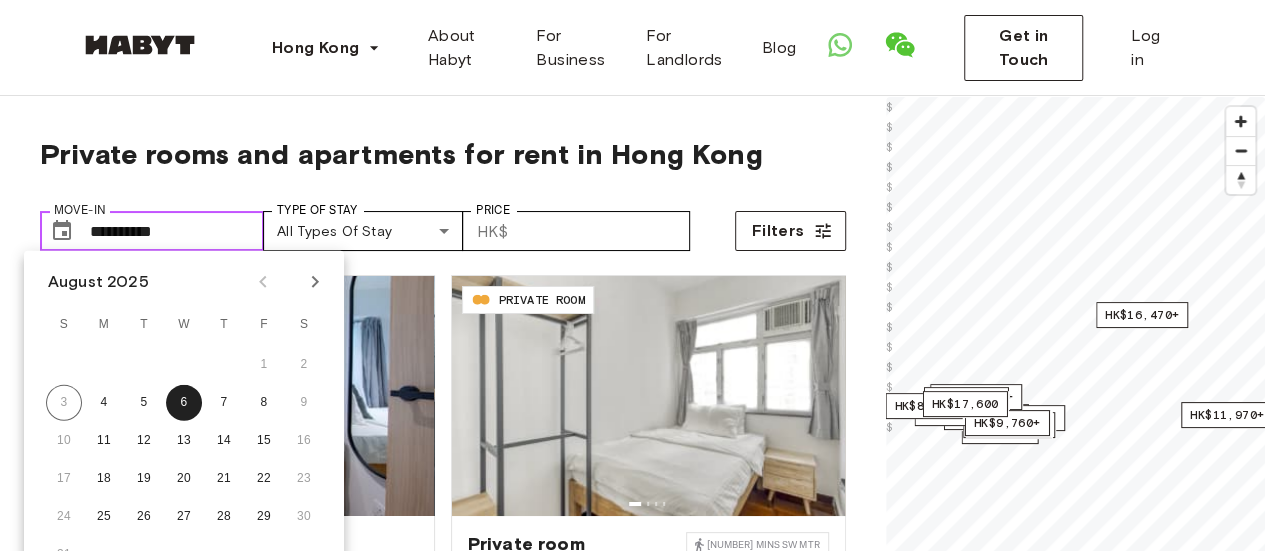 click on "**********" at bounding box center (177, 231) 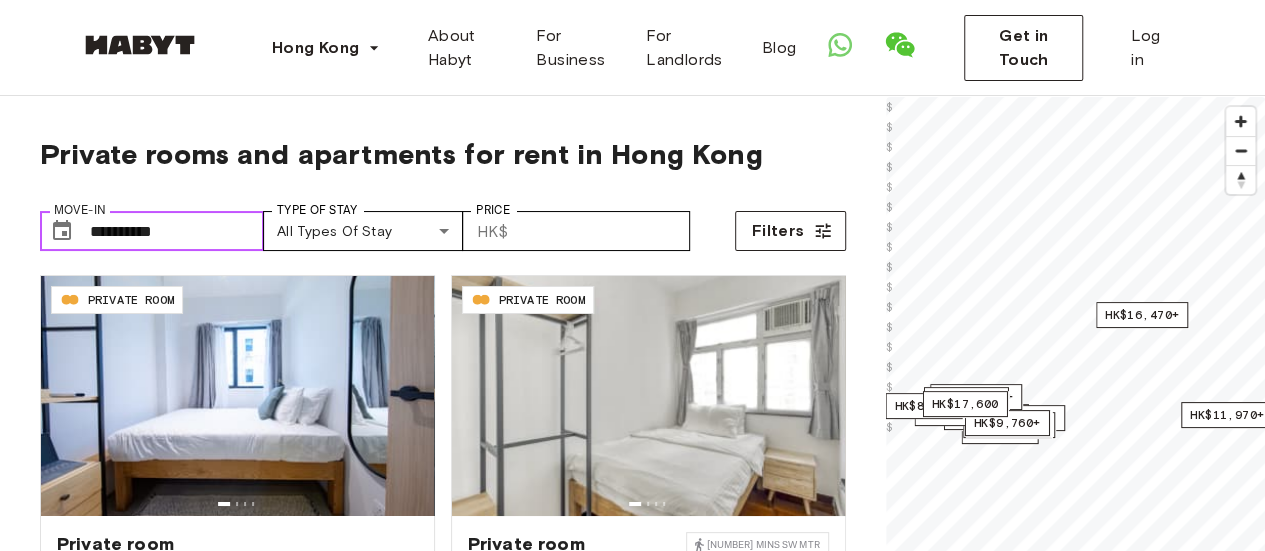 click on "**********" at bounding box center [177, 231] 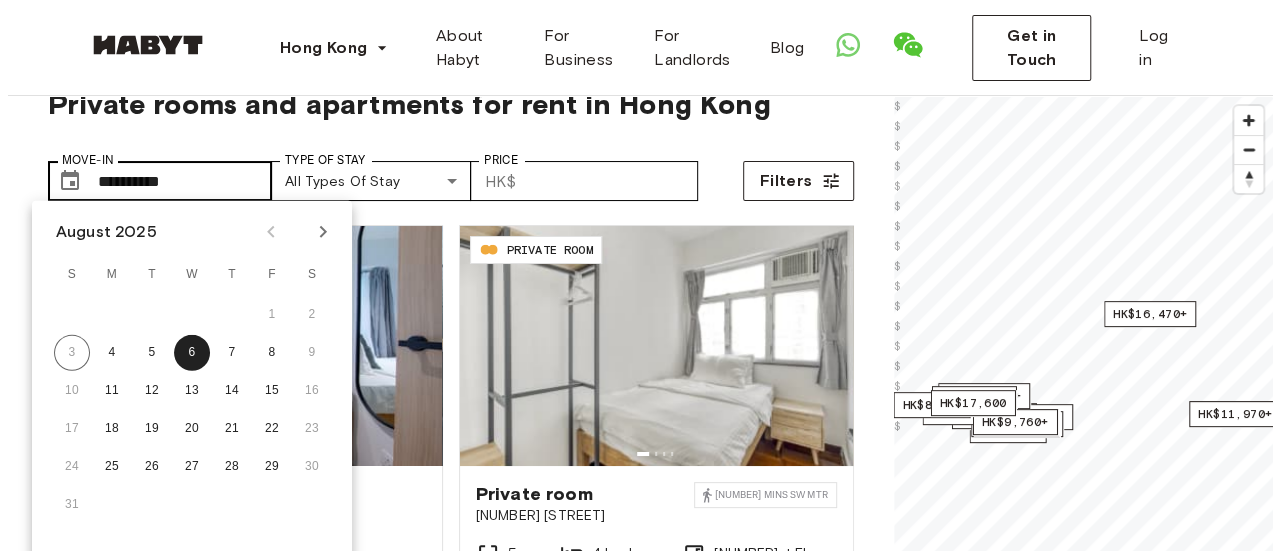 scroll, scrollTop: 53, scrollLeft: 0, axis: vertical 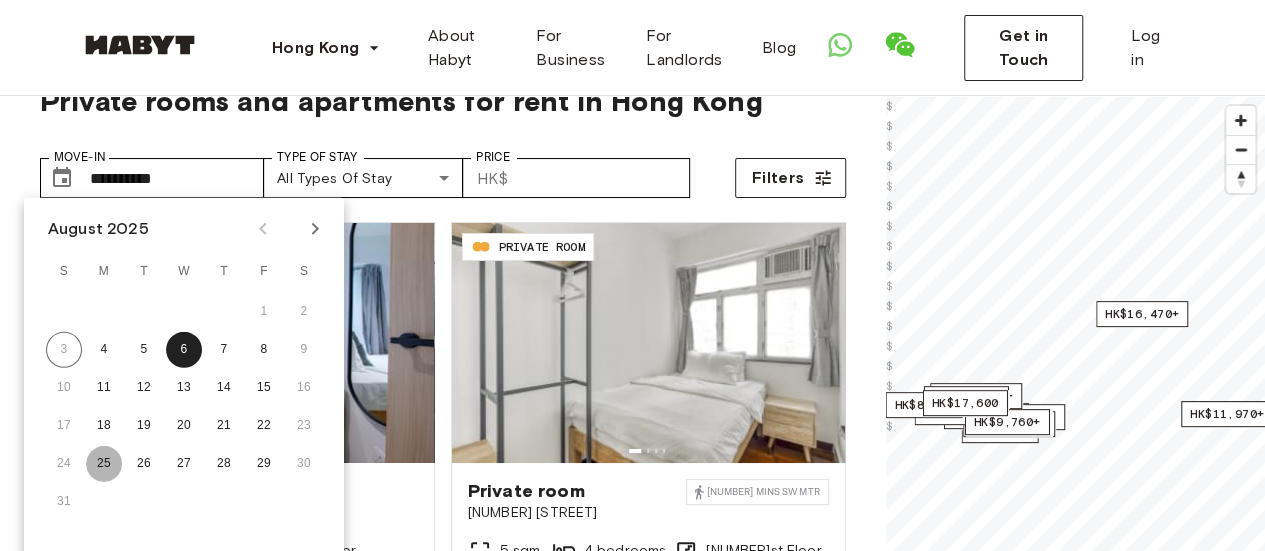 click on "25" at bounding box center [104, 464] 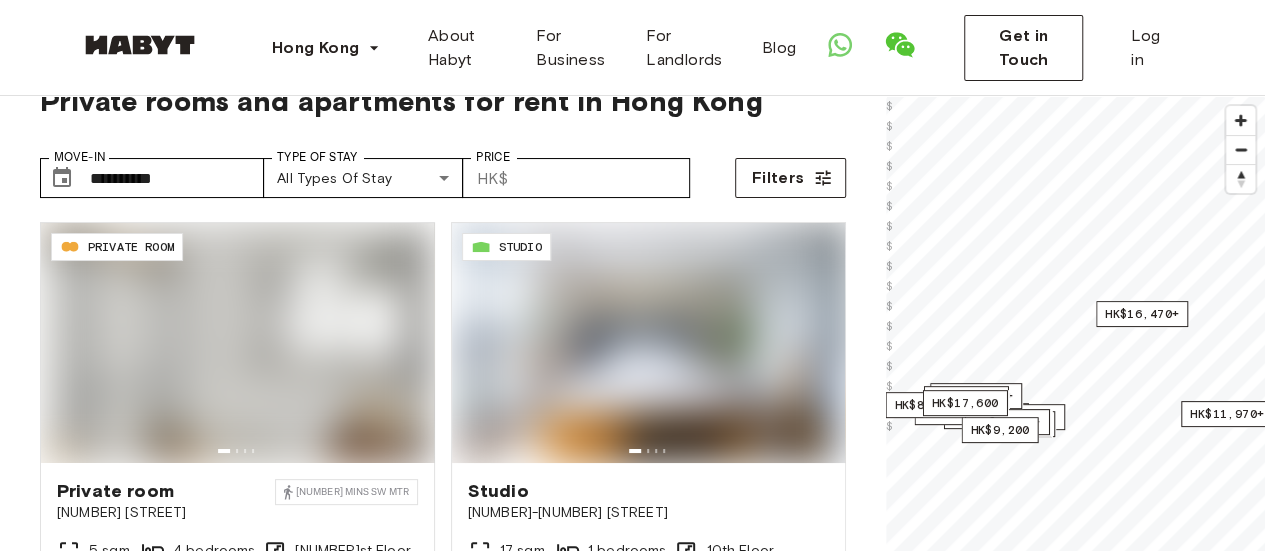 type on "**********" 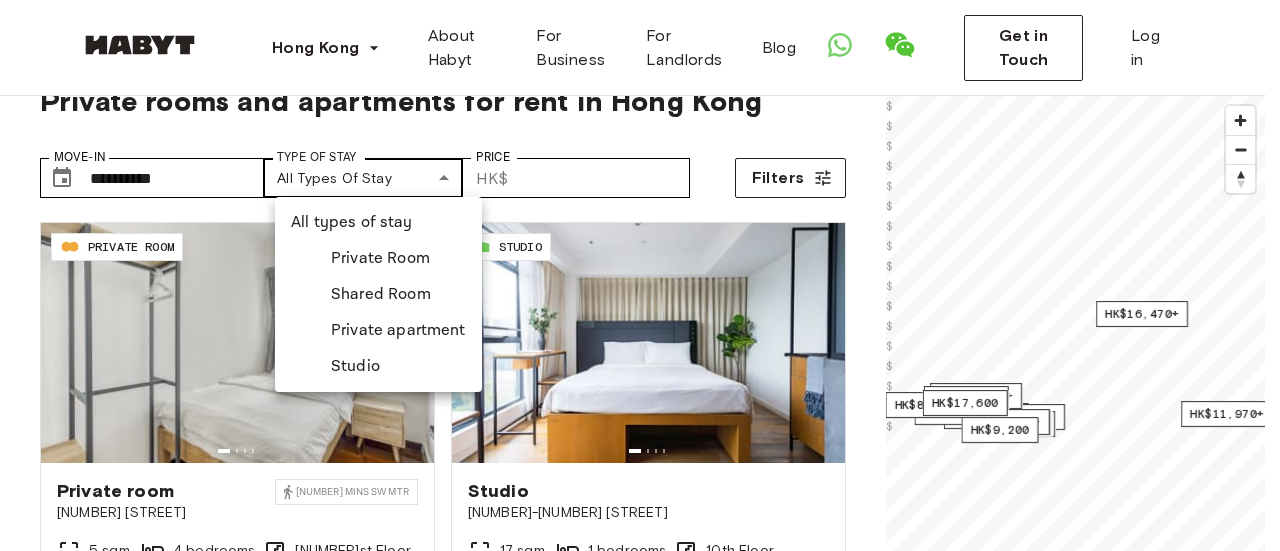 click on "**********" at bounding box center (640, 2237) 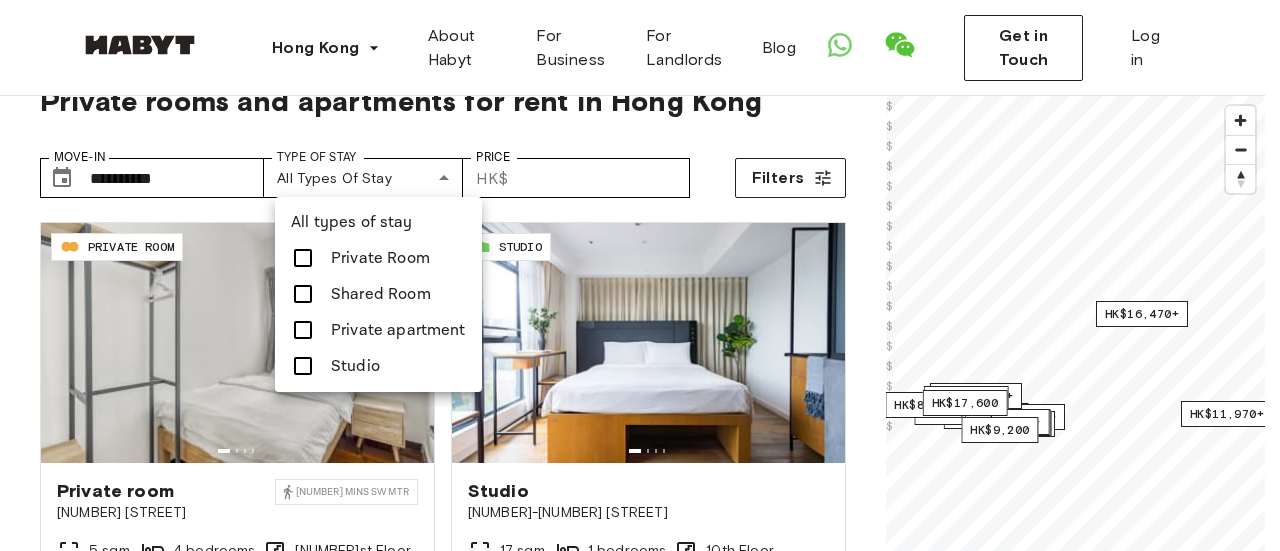 click at bounding box center [640, 275] 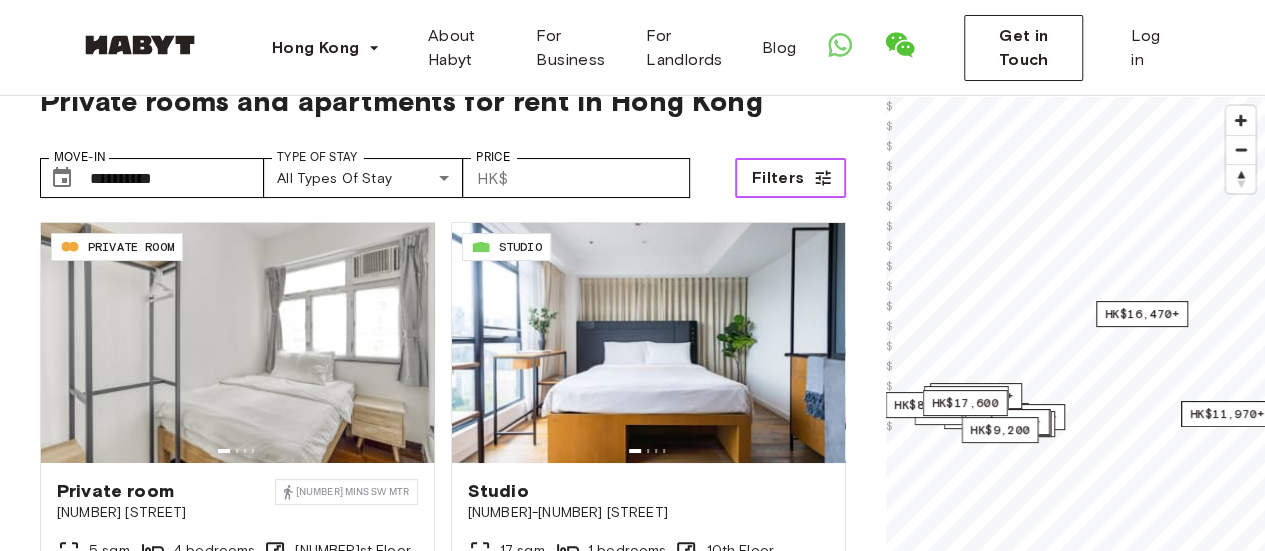 click on "Filters" at bounding box center (778, 178) 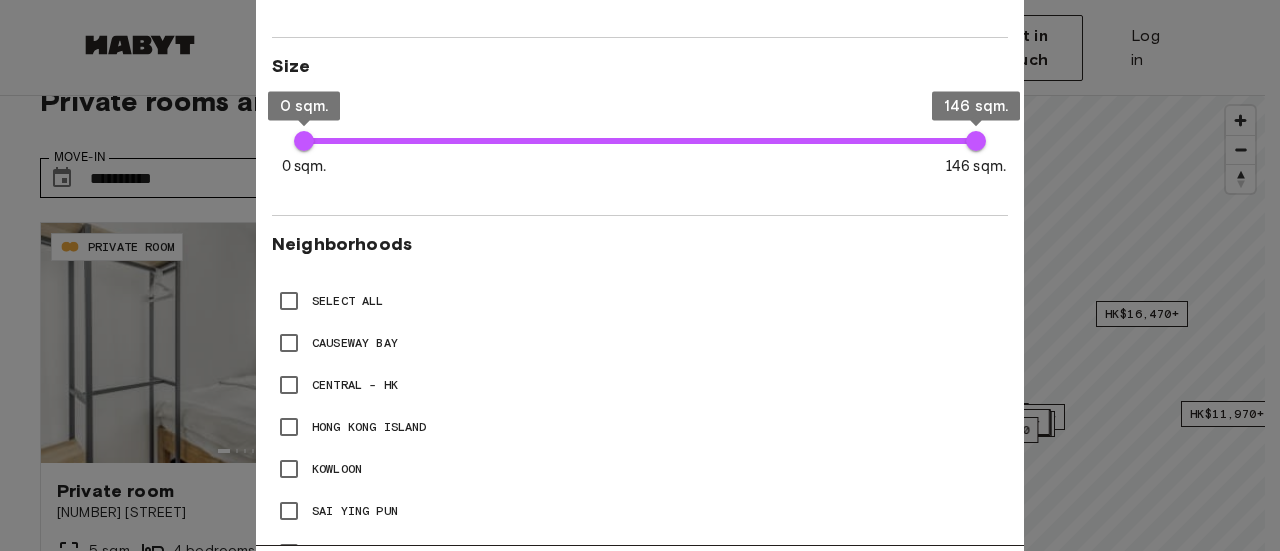 scroll, scrollTop: 717, scrollLeft: 0, axis: vertical 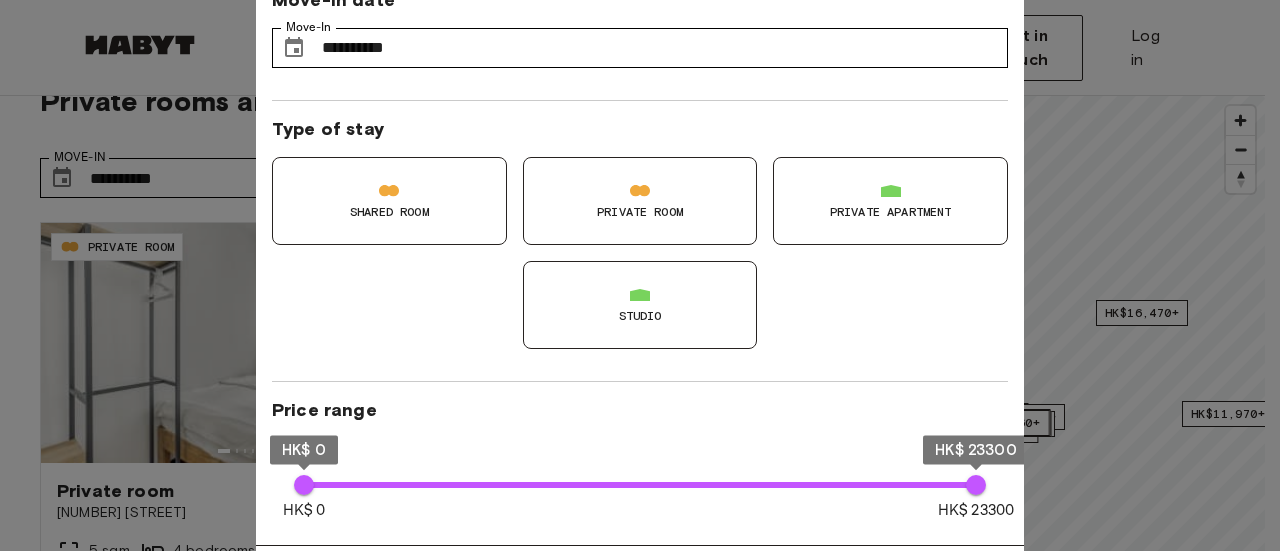 click at bounding box center [640, 275] 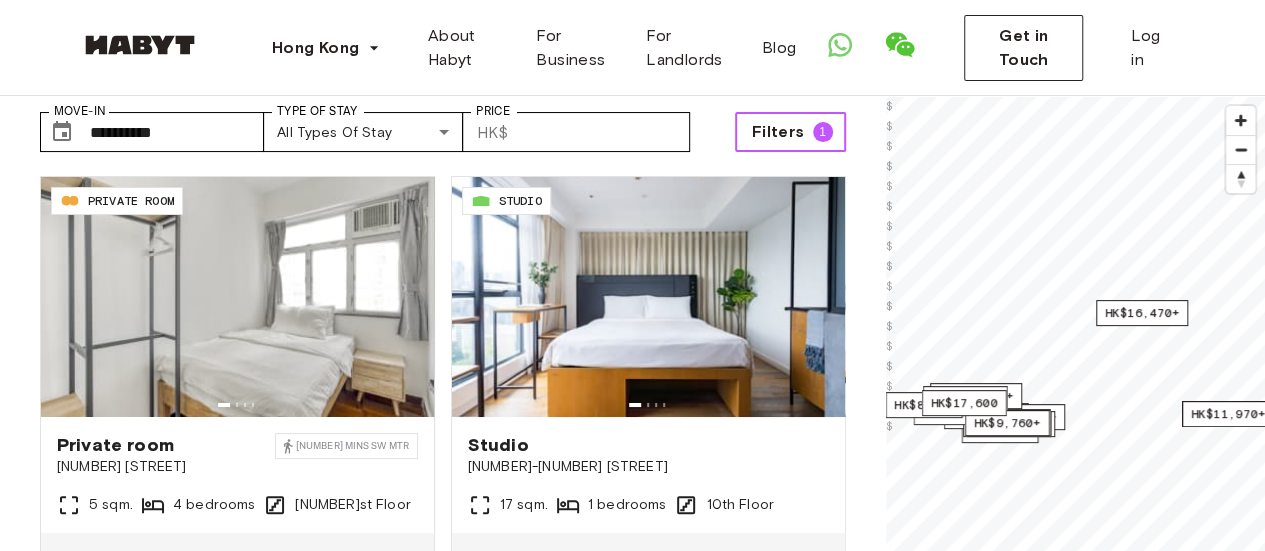 scroll, scrollTop: 113, scrollLeft: 0, axis: vertical 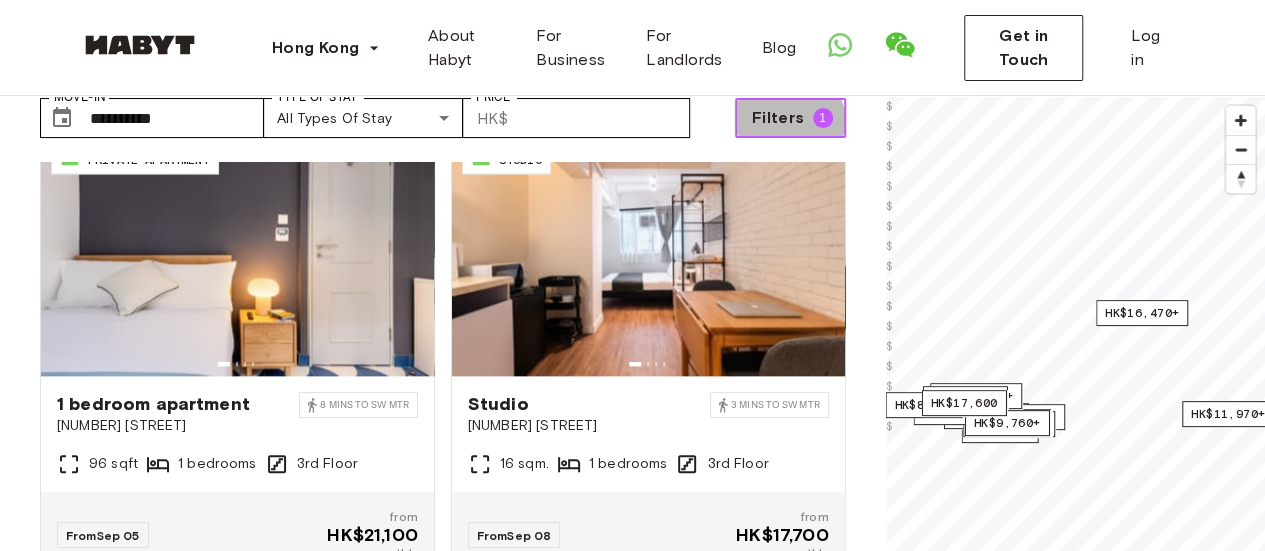 click on "Filters" at bounding box center [778, 118] 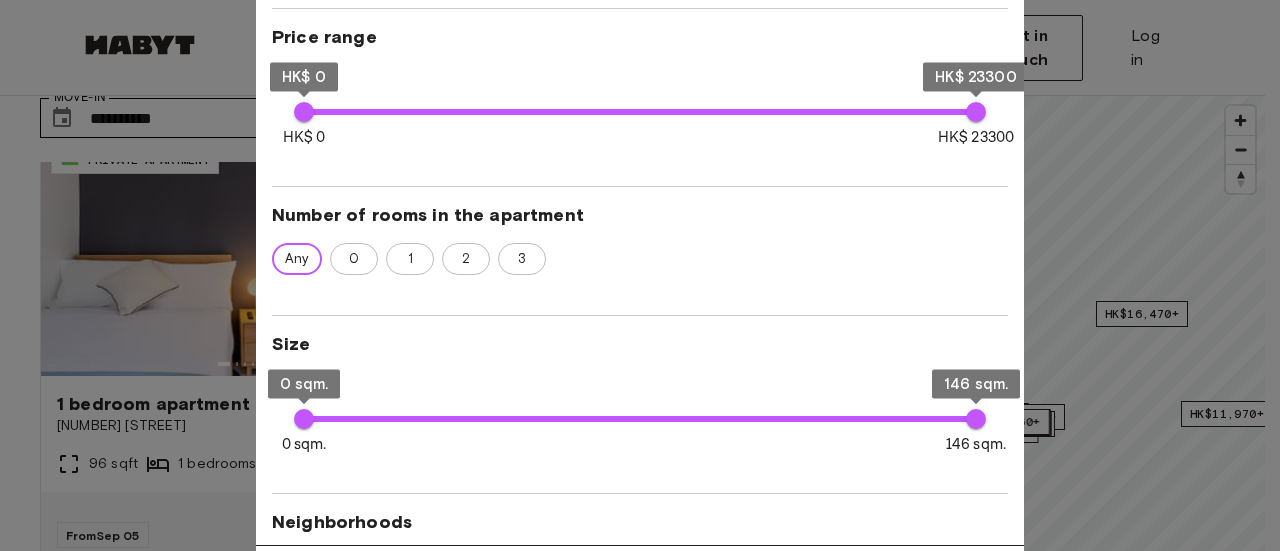 scroll, scrollTop: 374, scrollLeft: 0, axis: vertical 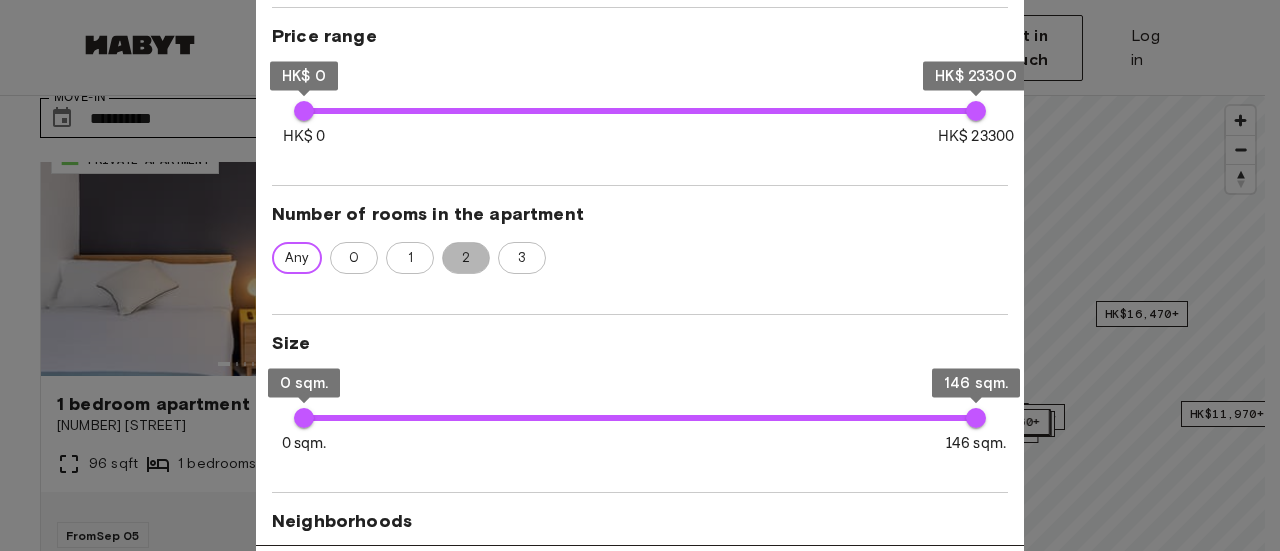 click on "2" at bounding box center [466, 258] 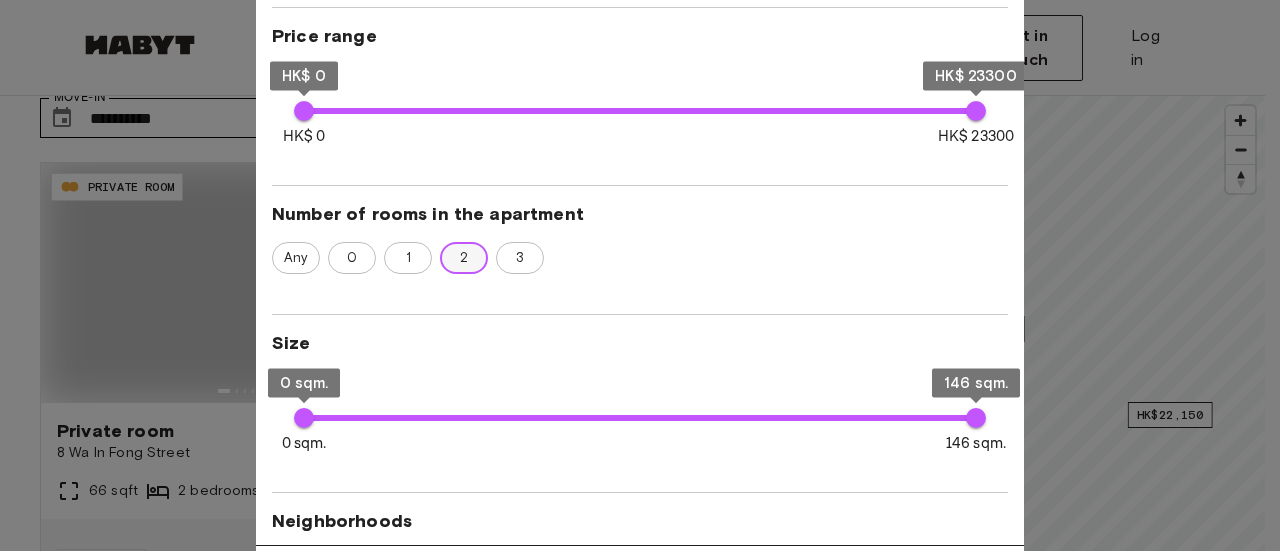 scroll, scrollTop: 0, scrollLeft: 0, axis: both 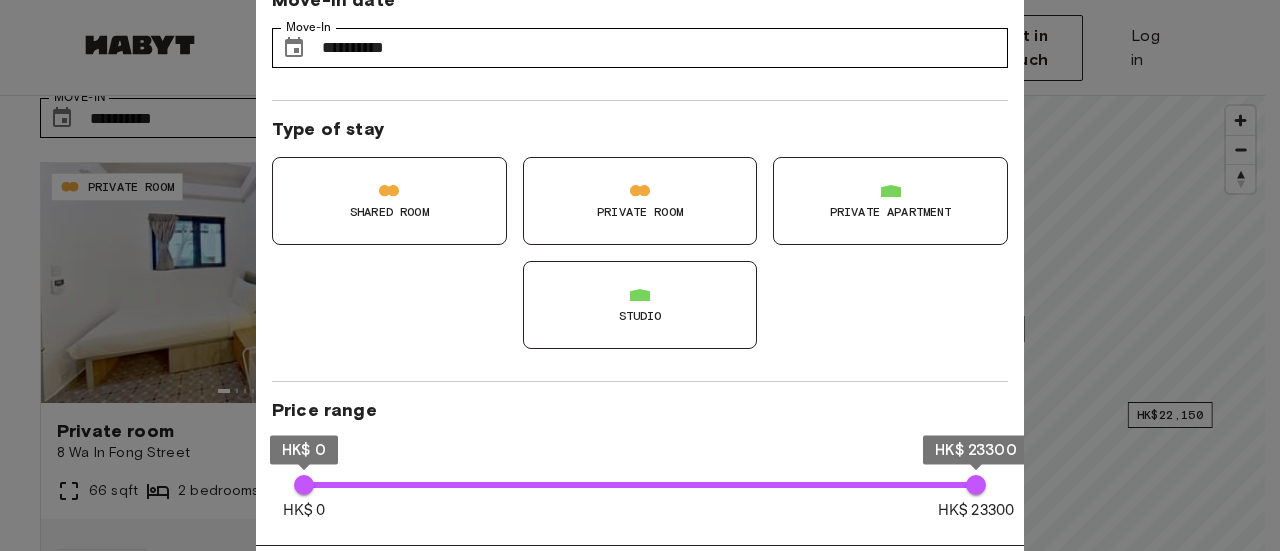 click at bounding box center [640, 275] 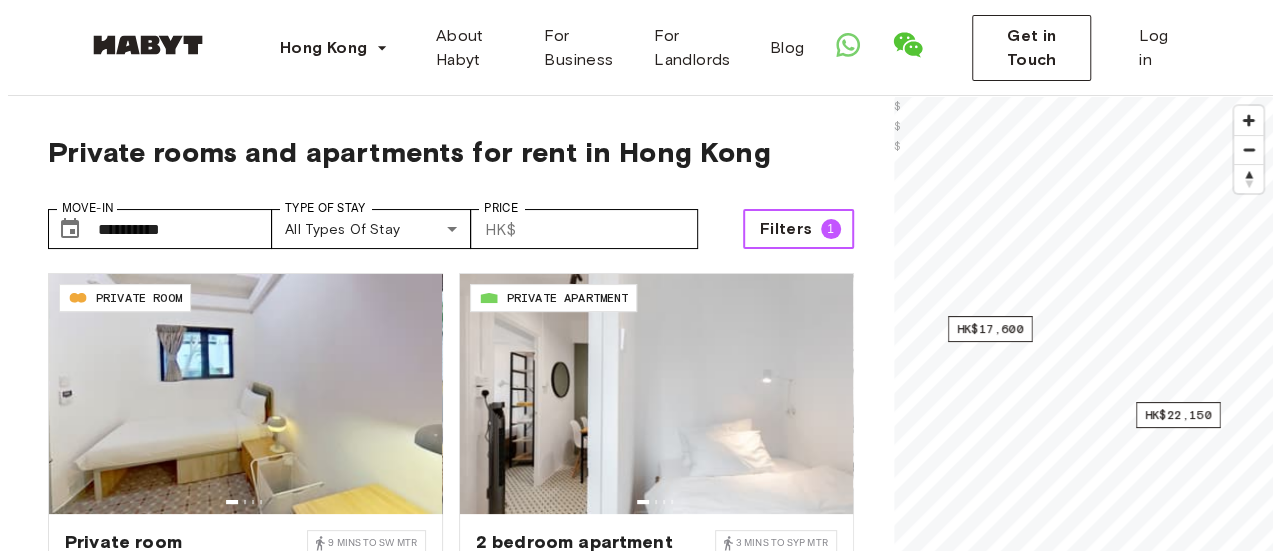 scroll, scrollTop: 0, scrollLeft: 0, axis: both 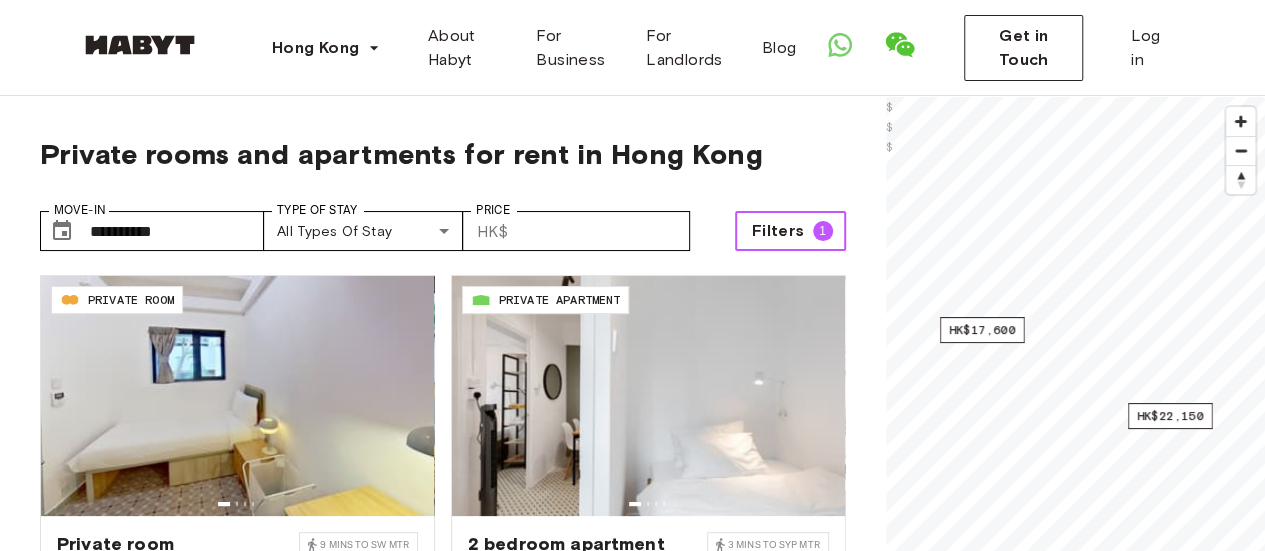 click on "Filters" at bounding box center (778, 231) 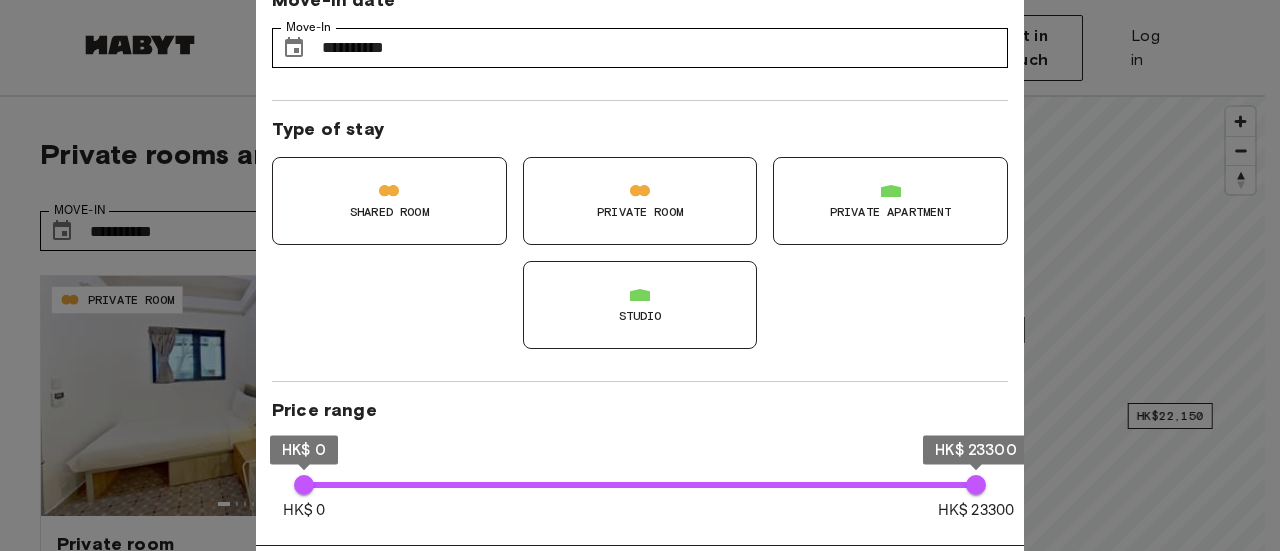 scroll, scrollTop: 263, scrollLeft: 0, axis: vertical 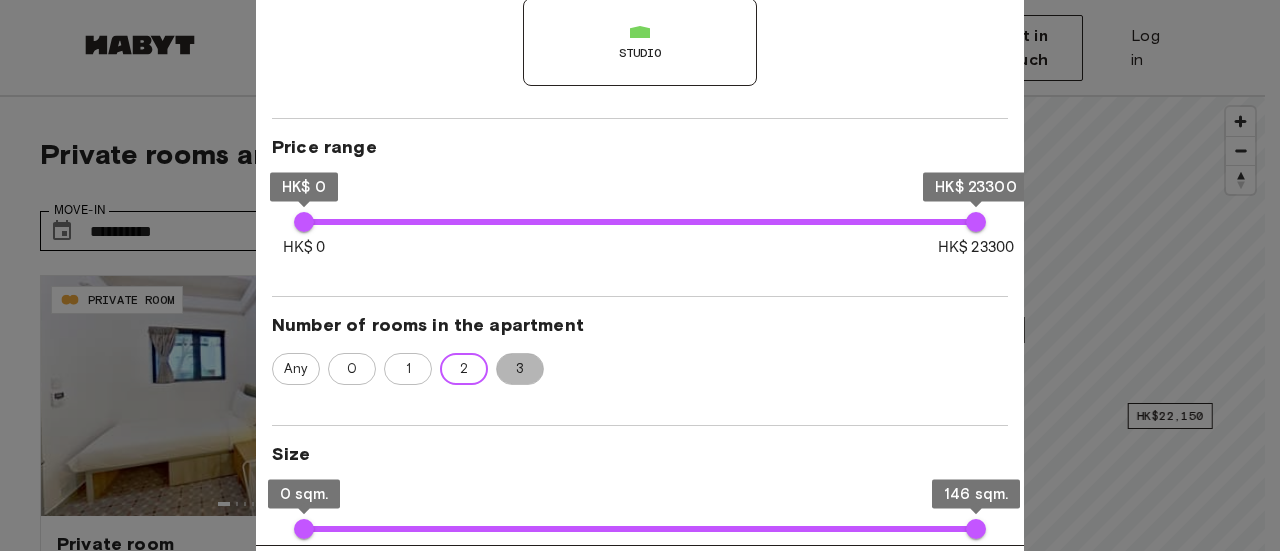click on "3" at bounding box center [520, 369] 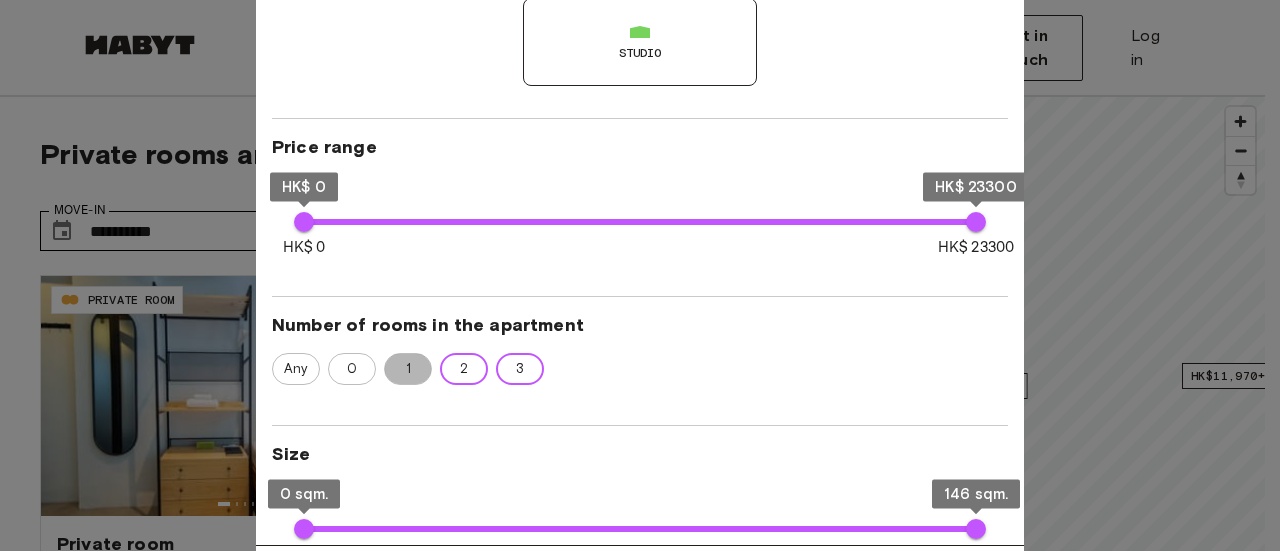 click on "1" at bounding box center [408, 369] 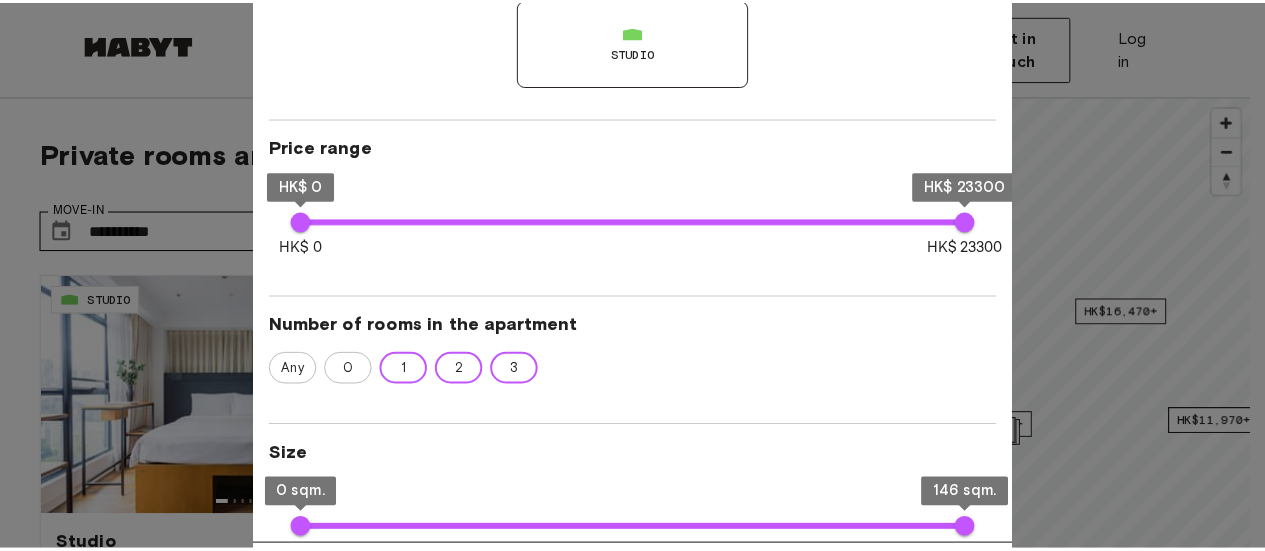 scroll, scrollTop: 0, scrollLeft: 0, axis: both 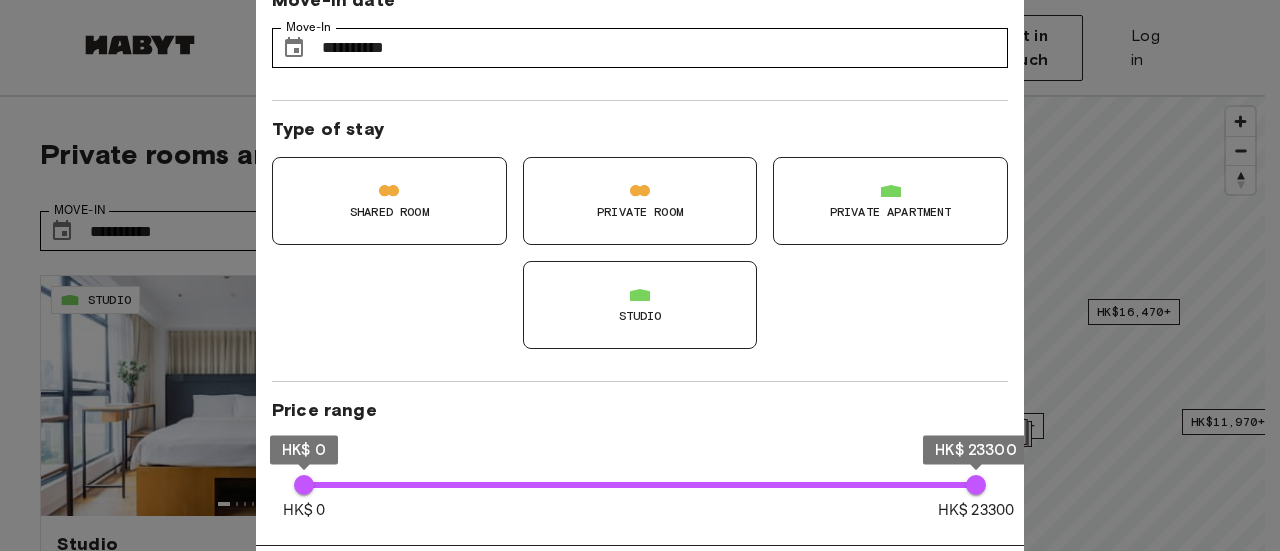 click at bounding box center [640, 275] 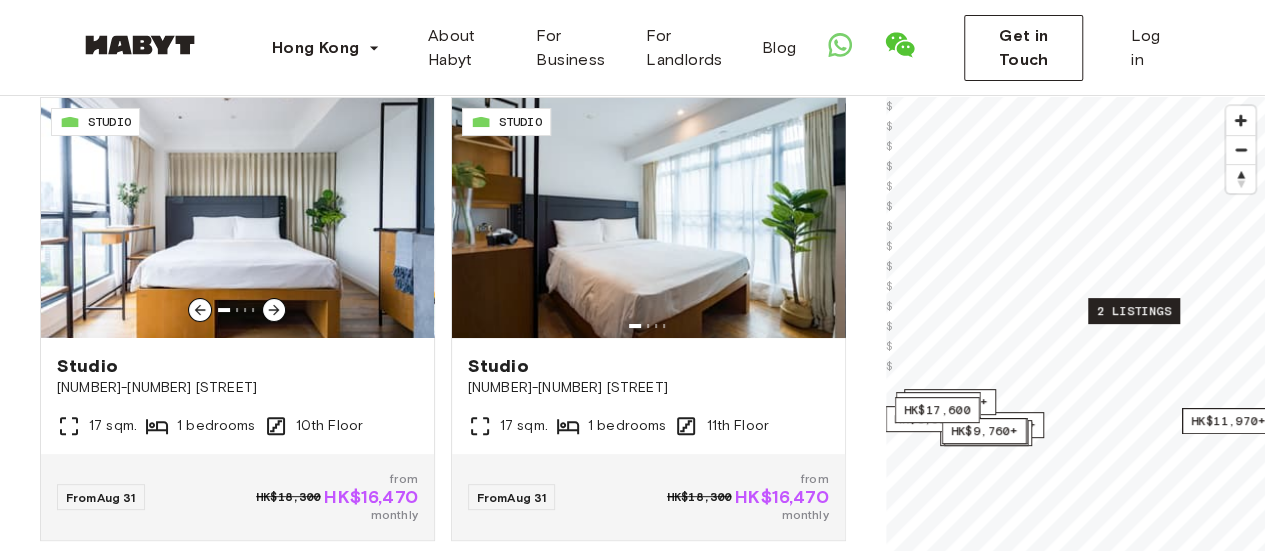 scroll, scrollTop: 179, scrollLeft: 0, axis: vertical 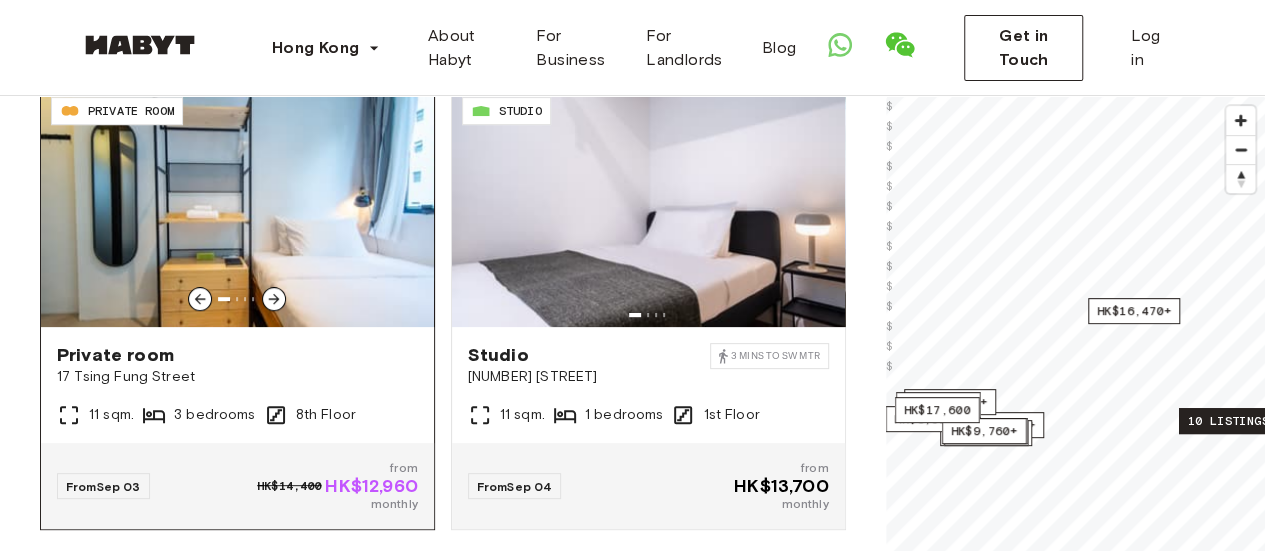 click 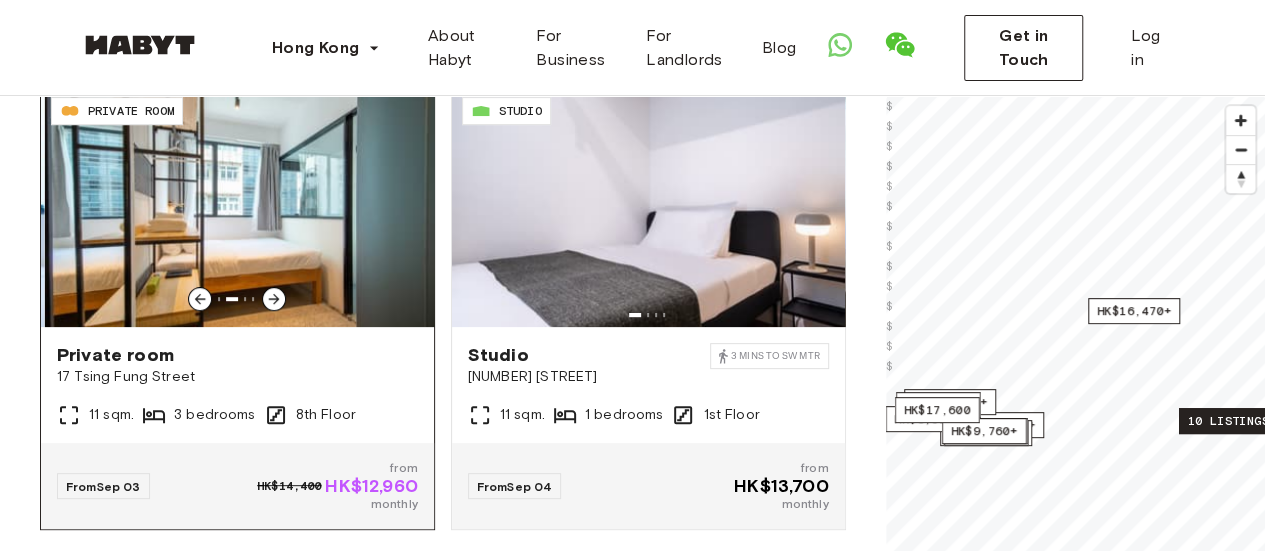 click 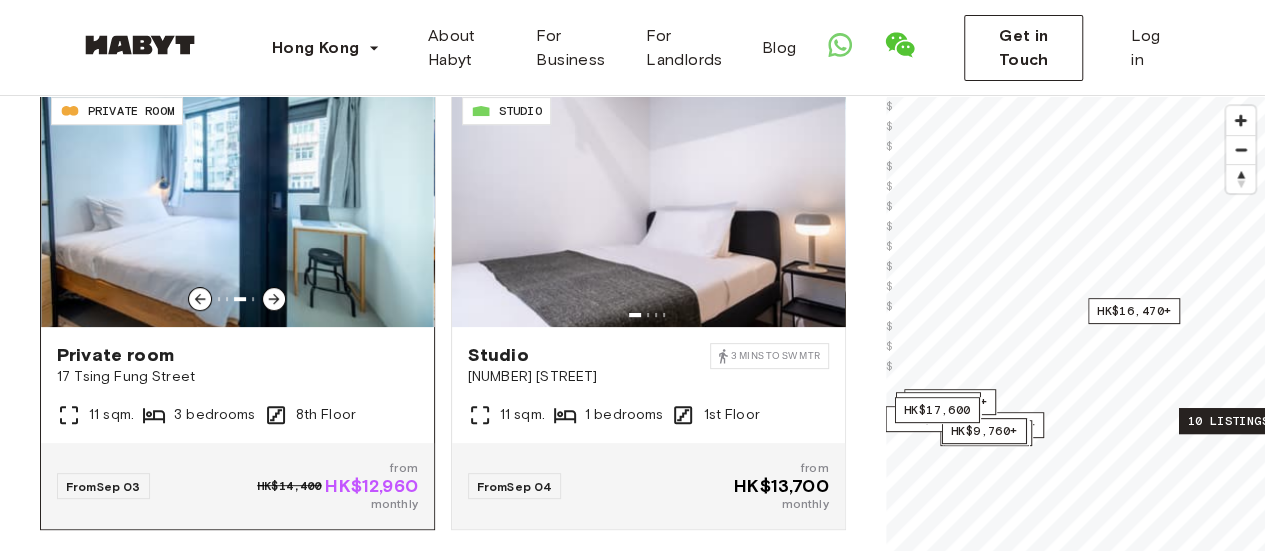 scroll, scrollTop: 435, scrollLeft: 0, axis: vertical 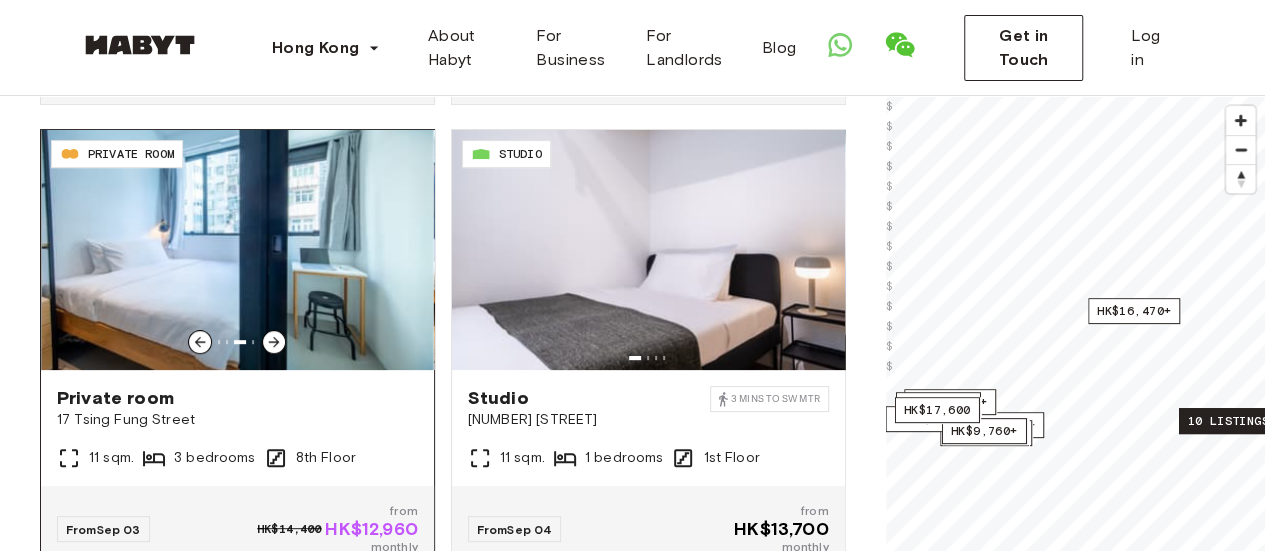 click 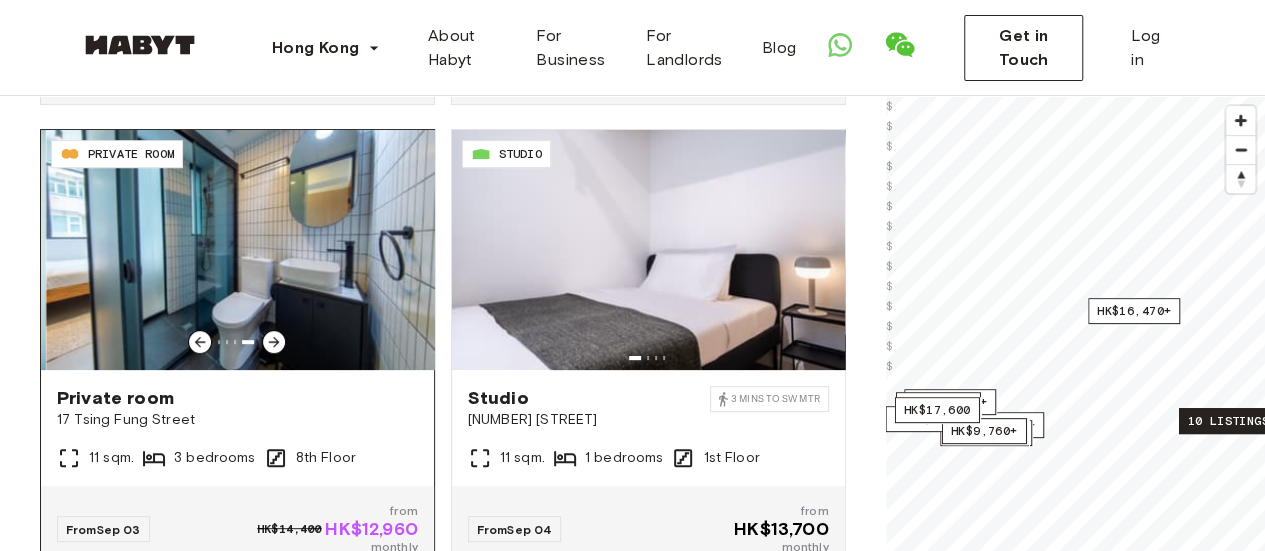 click 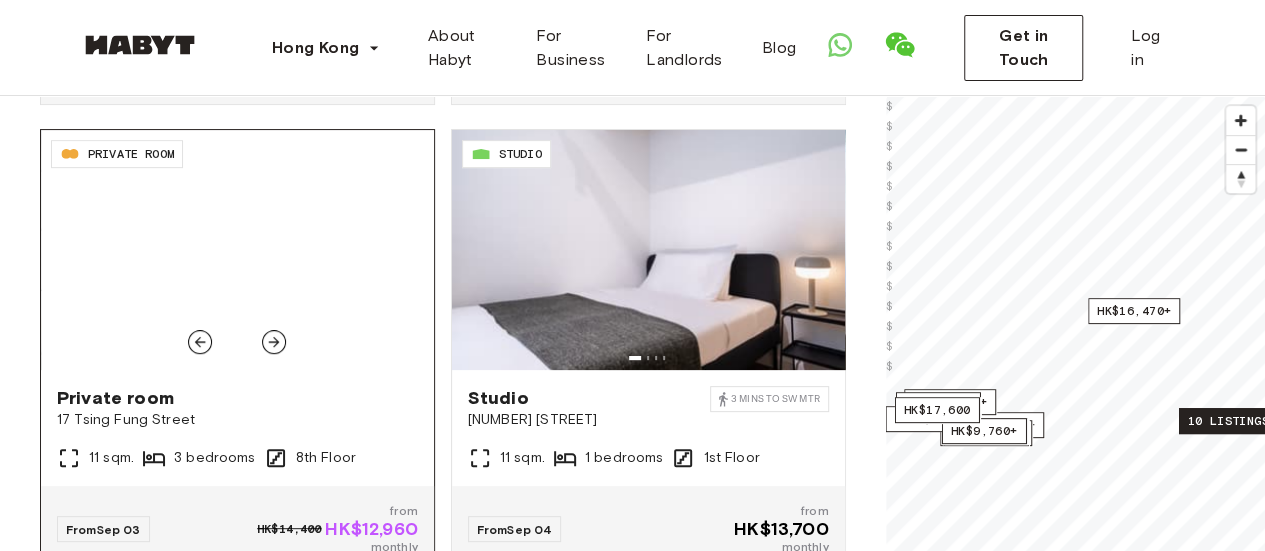 click 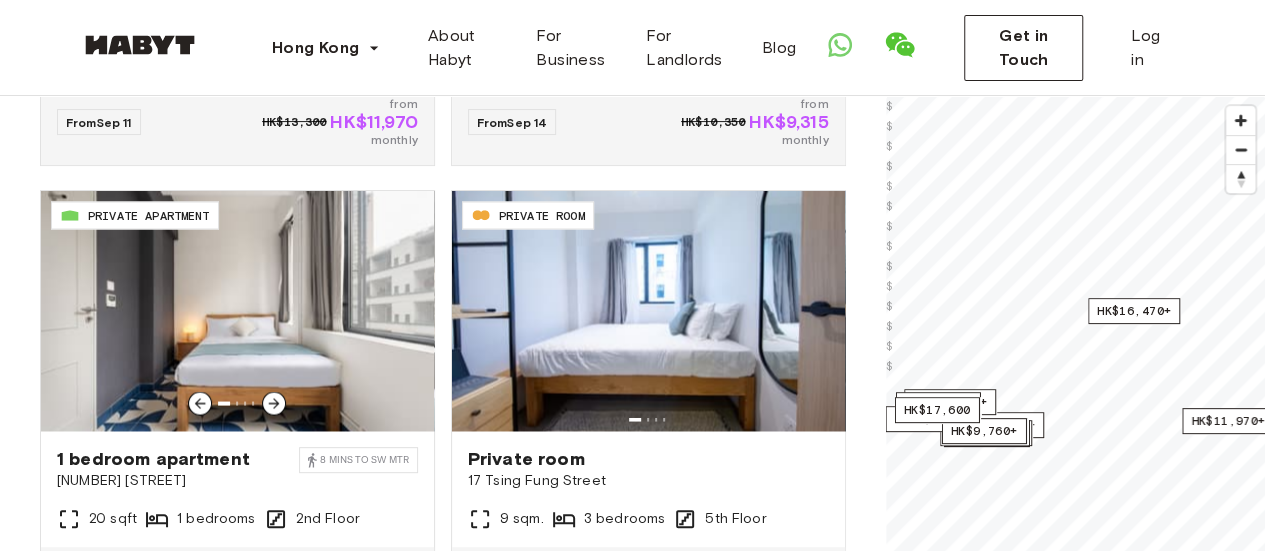 scroll, scrollTop: 1779, scrollLeft: 0, axis: vertical 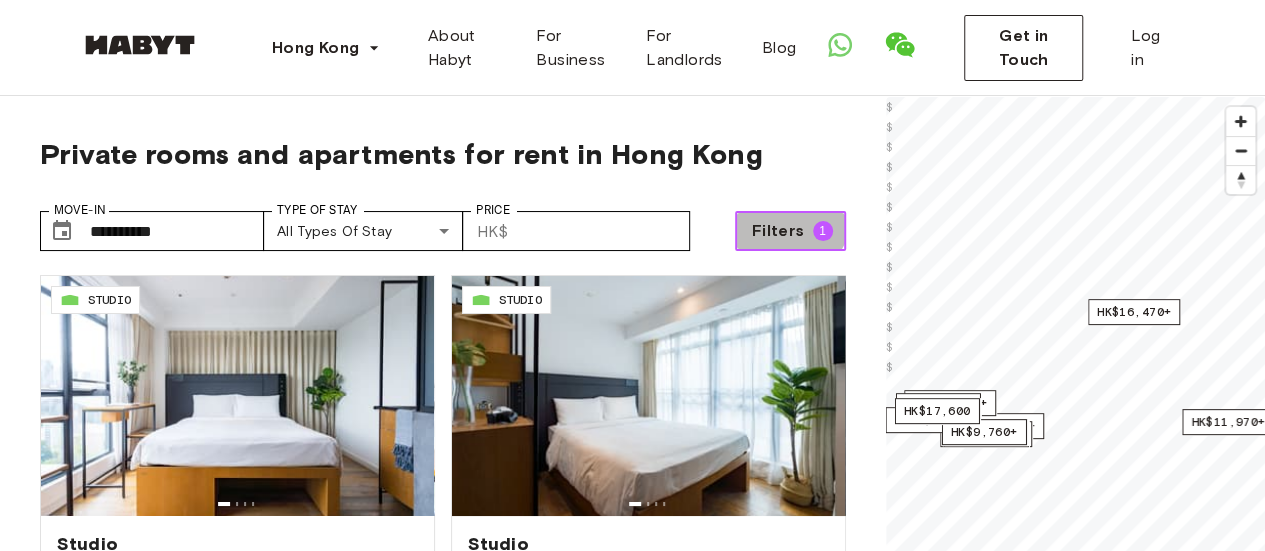 click on "Filters 1" at bounding box center (790, 231) 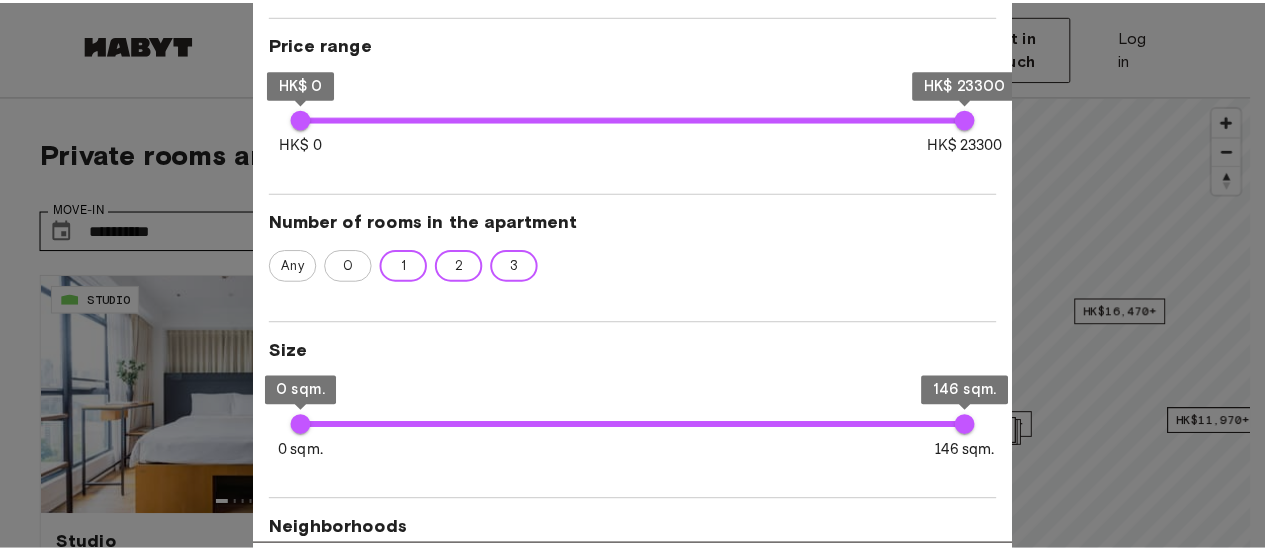 scroll, scrollTop: 374, scrollLeft: 0, axis: vertical 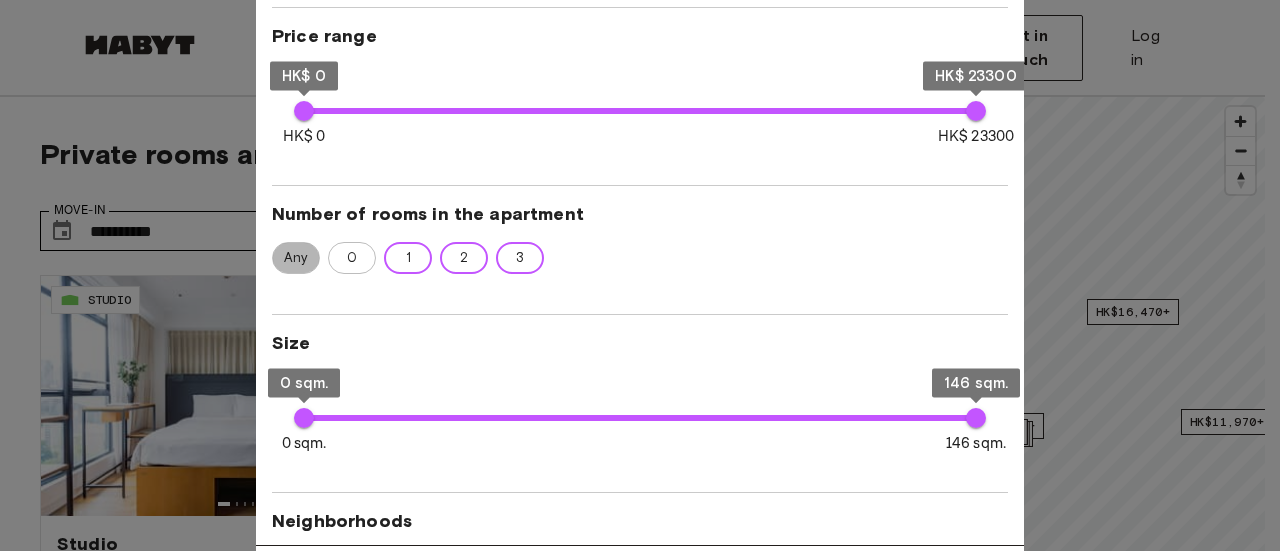 click on "Any" at bounding box center [296, 258] 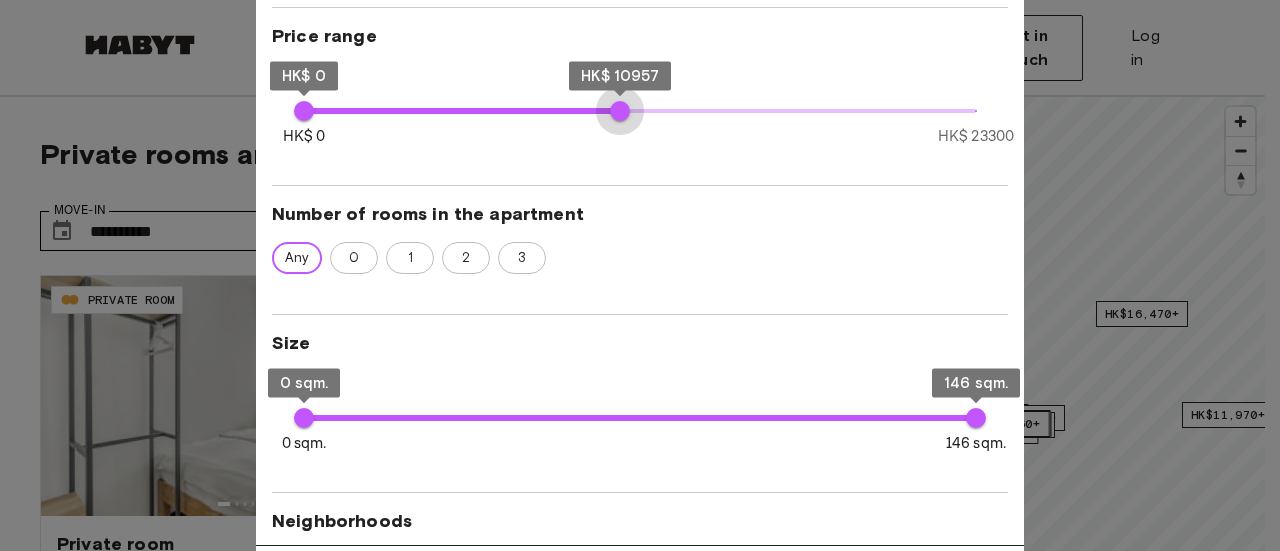 type on "*****" 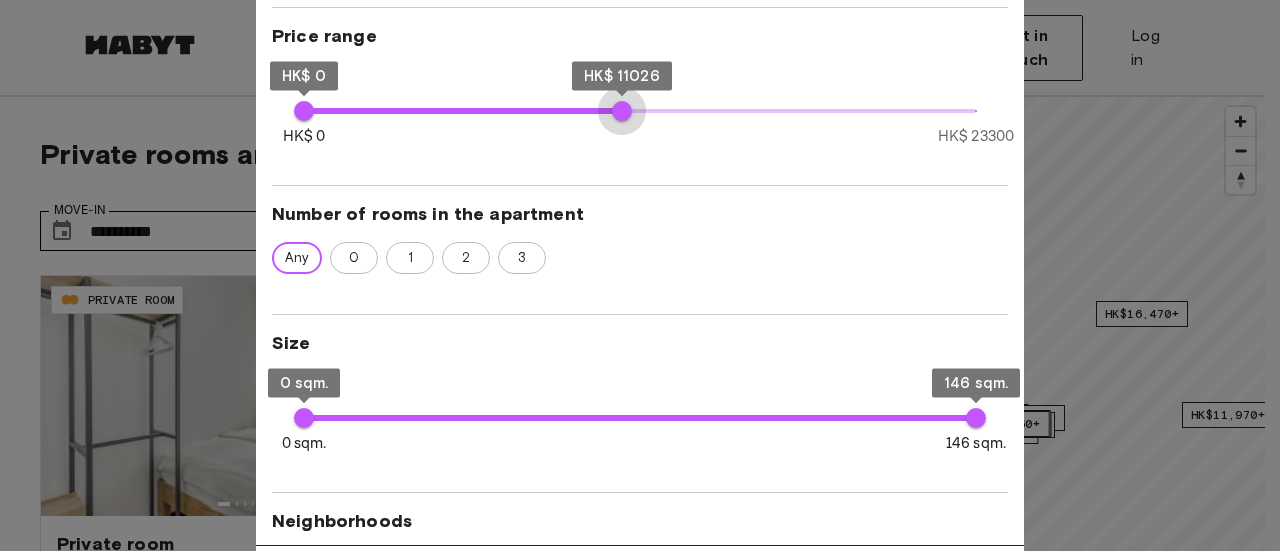 drag, startPoint x: 982, startPoint y: 105, endPoint x: 622, endPoint y: 133, distance: 361.08725 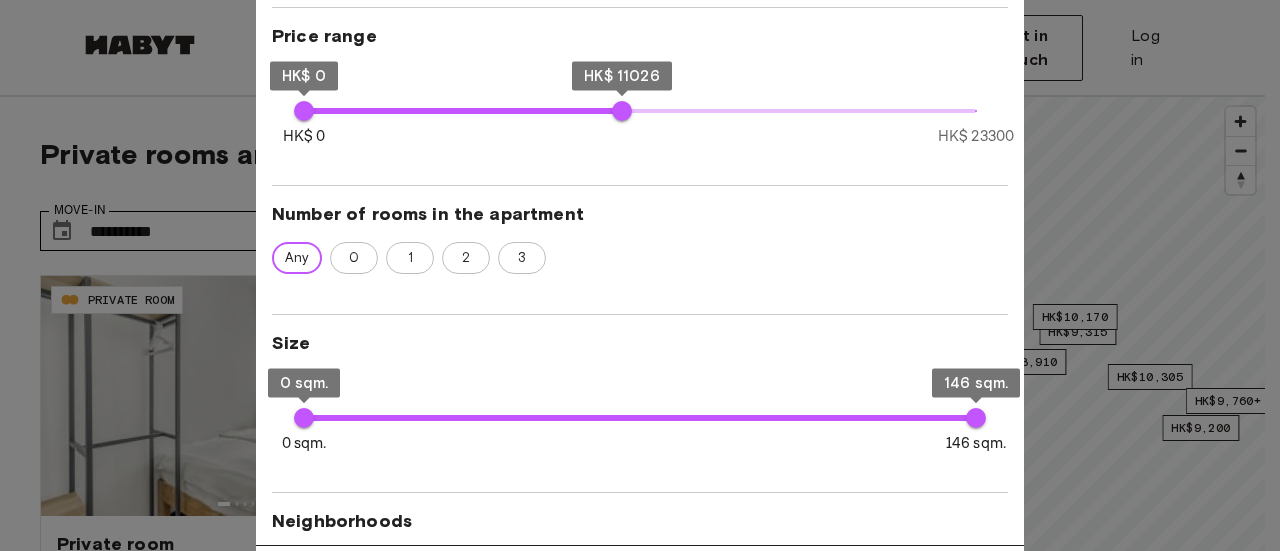 click at bounding box center [640, 275] 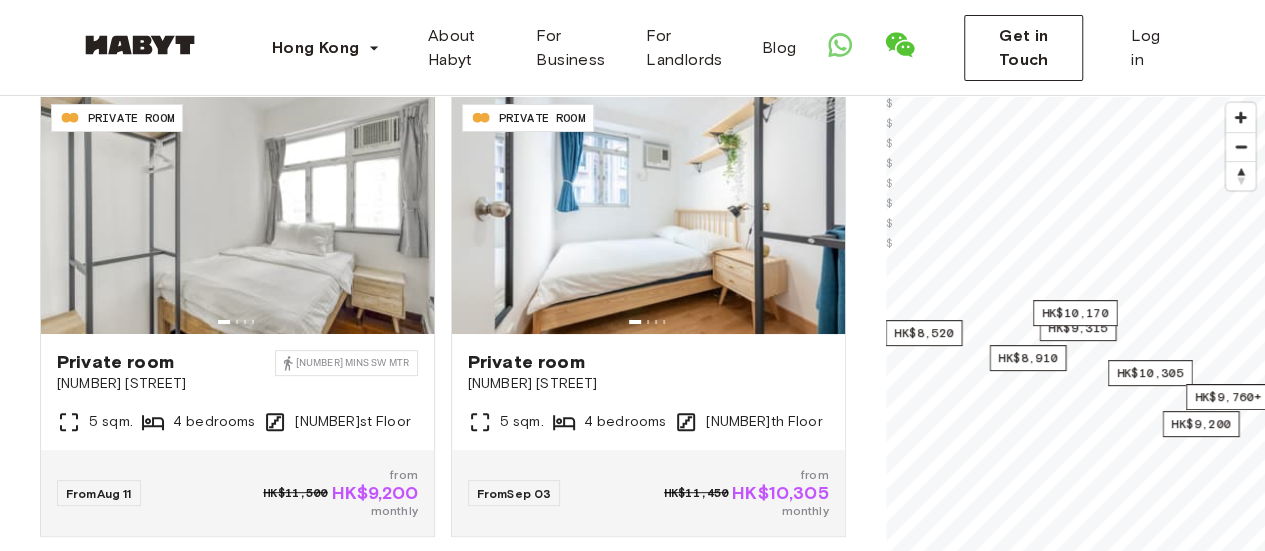 scroll, scrollTop: 186, scrollLeft: 0, axis: vertical 